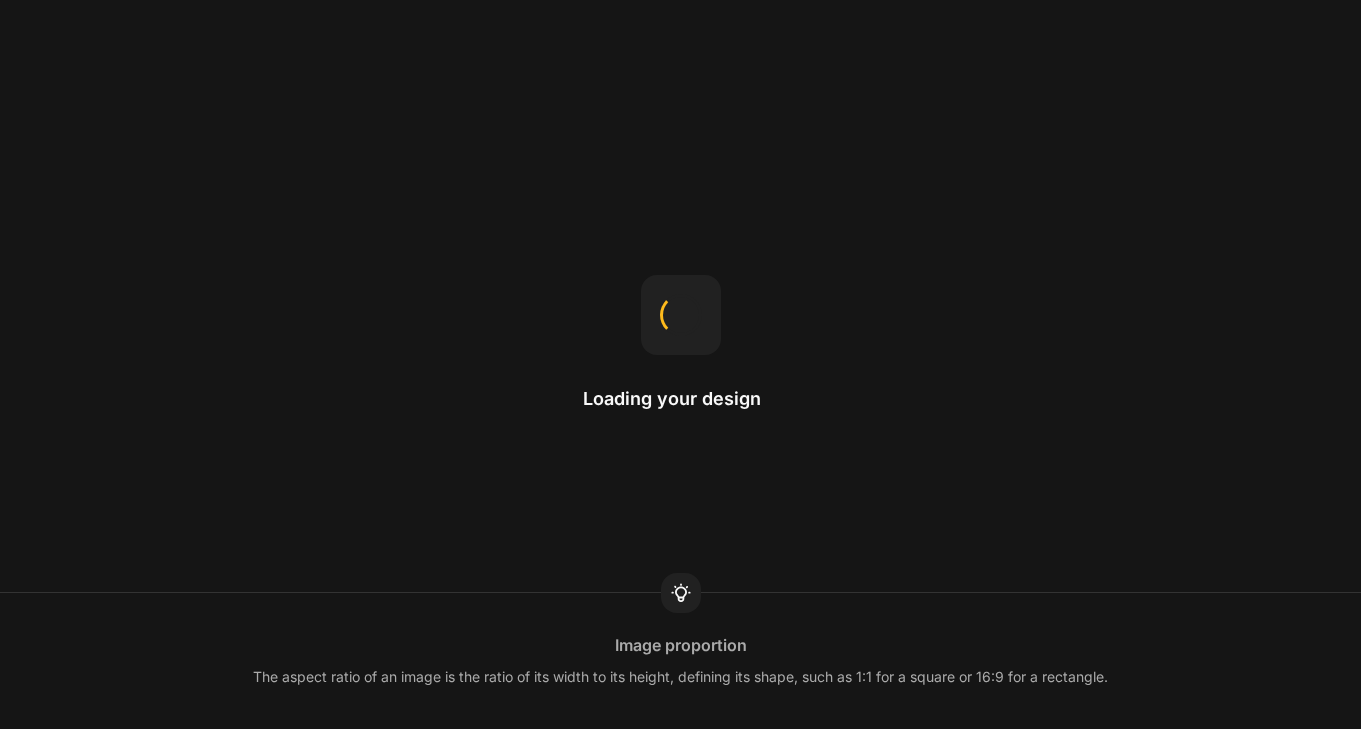 scroll, scrollTop: 0, scrollLeft: 0, axis: both 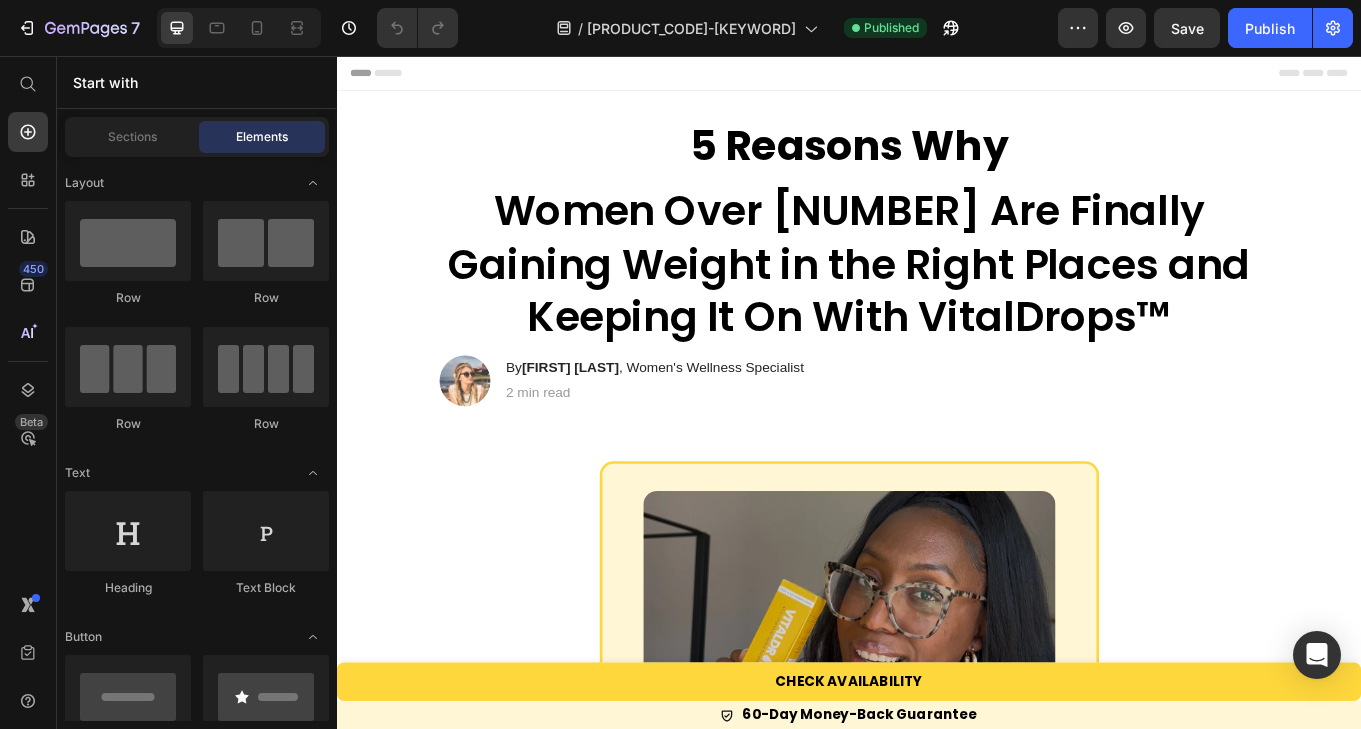 click on "Publish" at bounding box center [1270, 28] 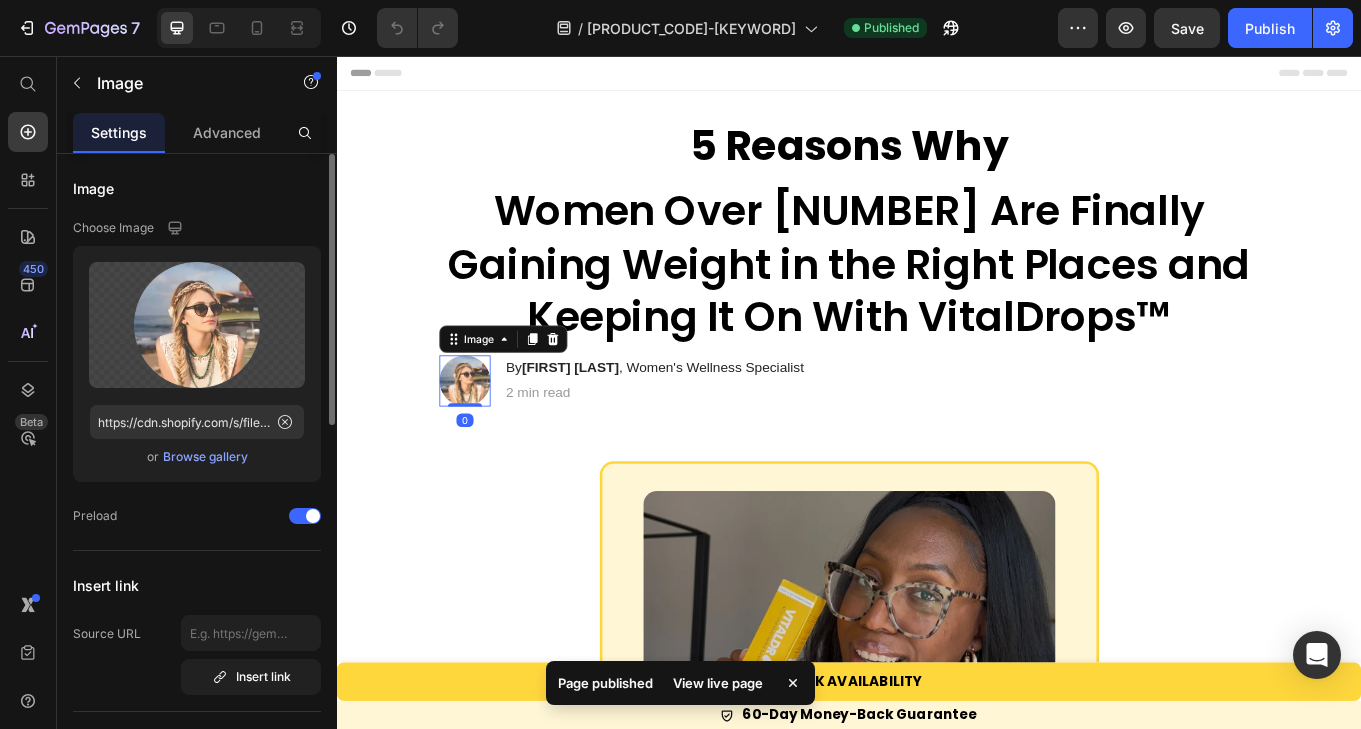 drag, startPoint x: 137, startPoint y: 394, endPoint x: 178, endPoint y: 454, distance: 72.67049 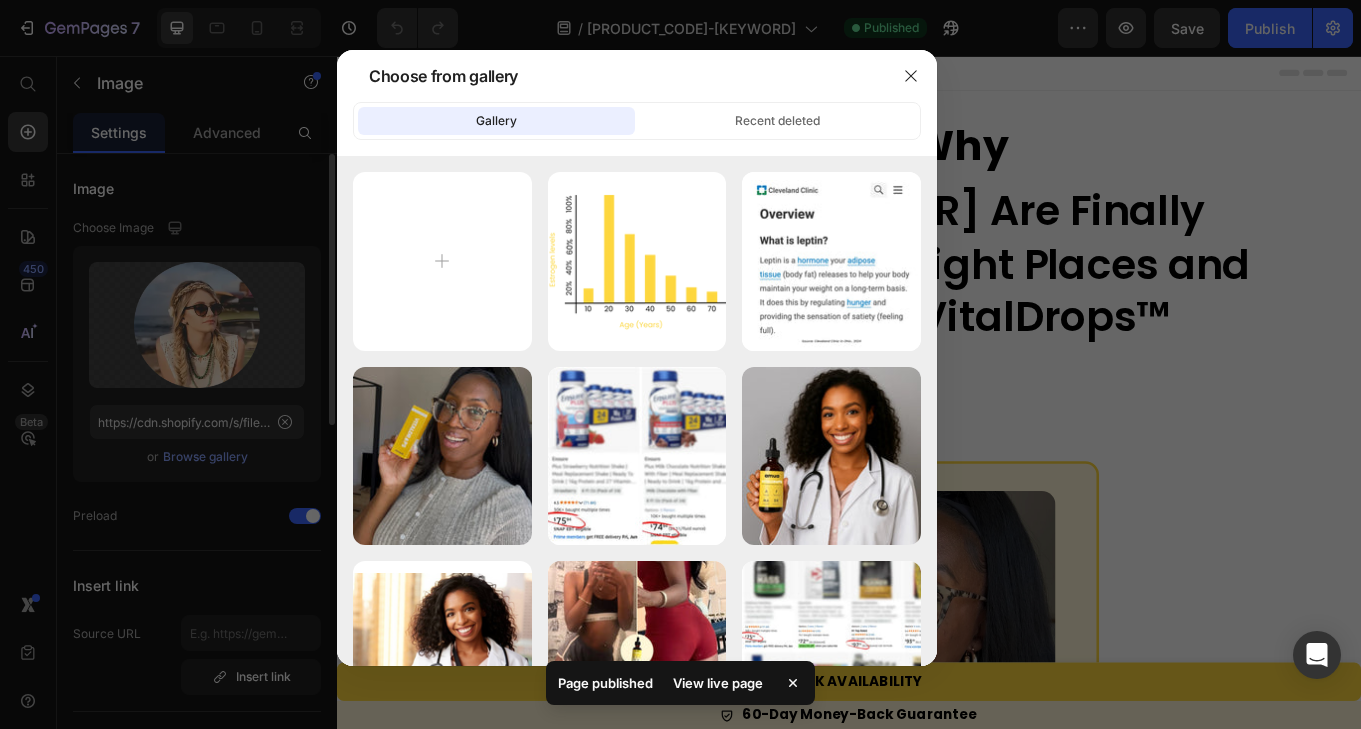click on "[KEYWORD].webp [NUMBER] kb" 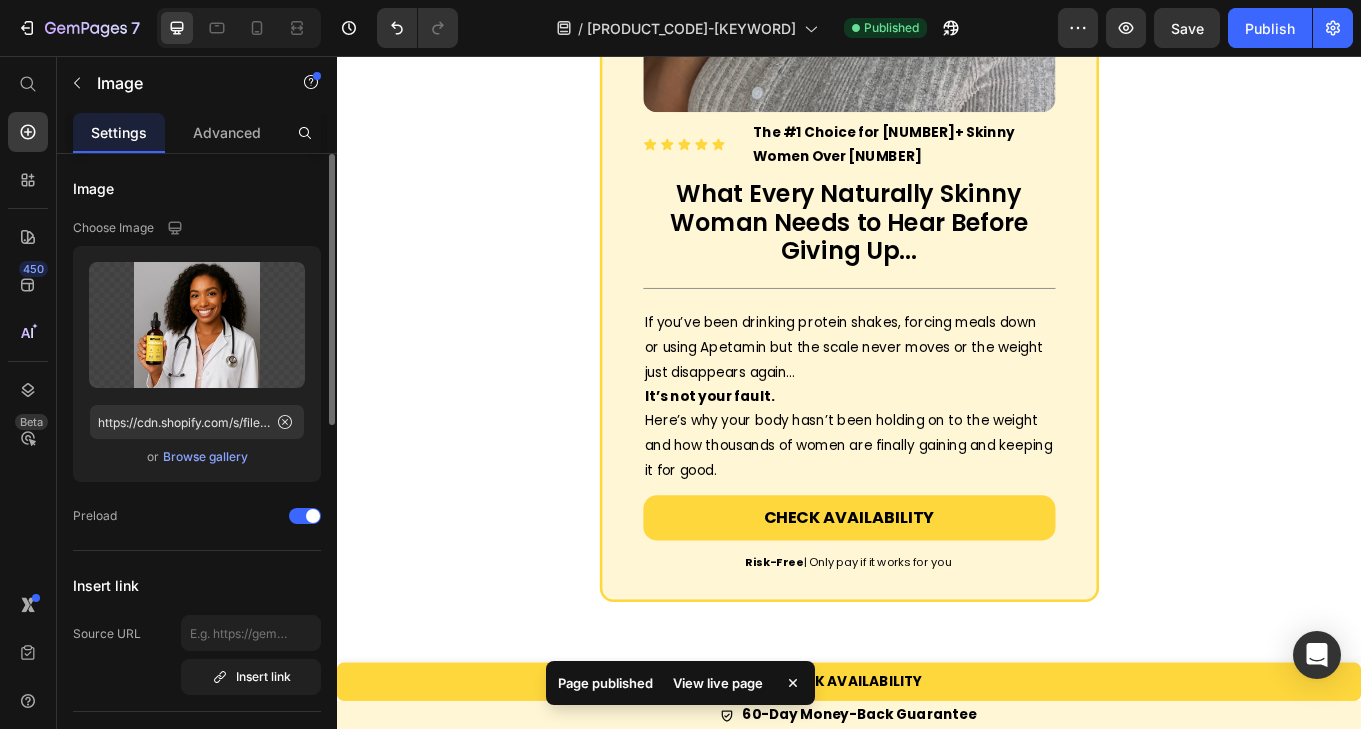 scroll, scrollTop: 933, scrollLeft: 0, axis: vertical 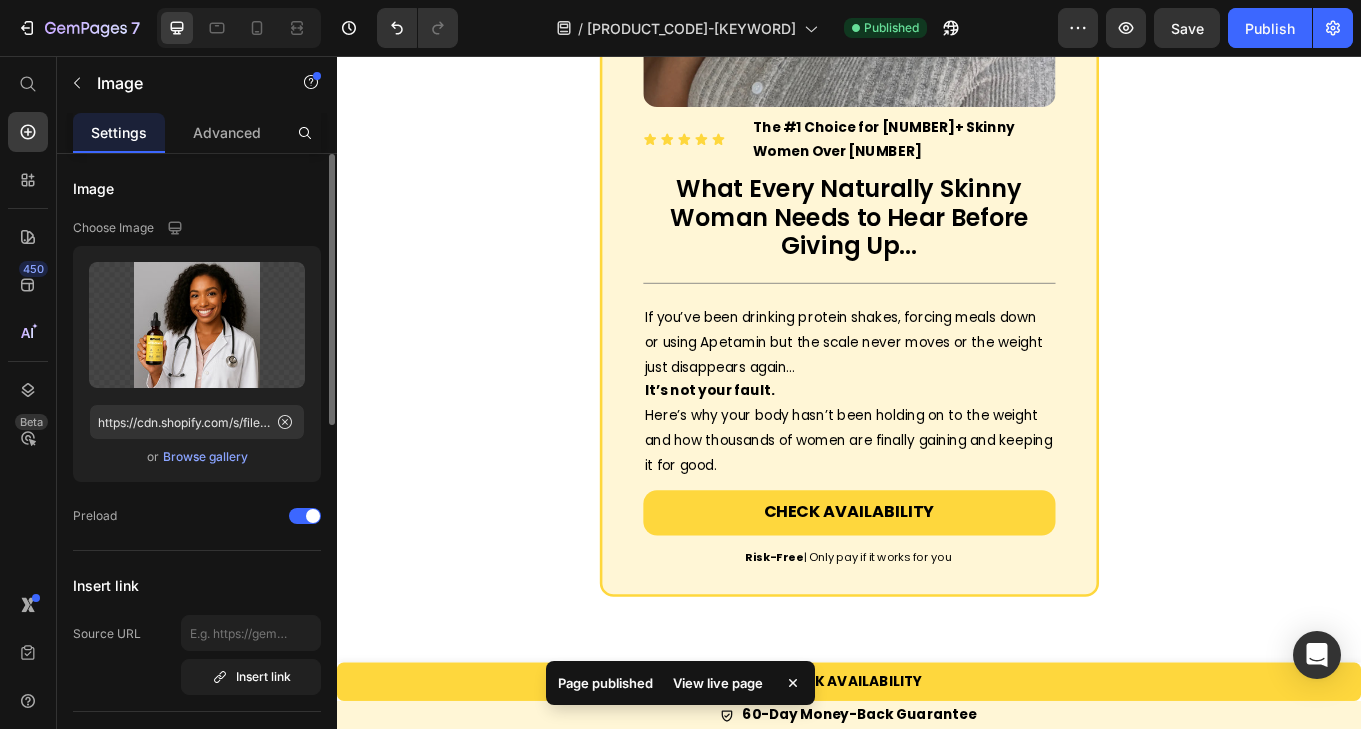 click on "It’s not your fault." at bounding box center (937, 449) 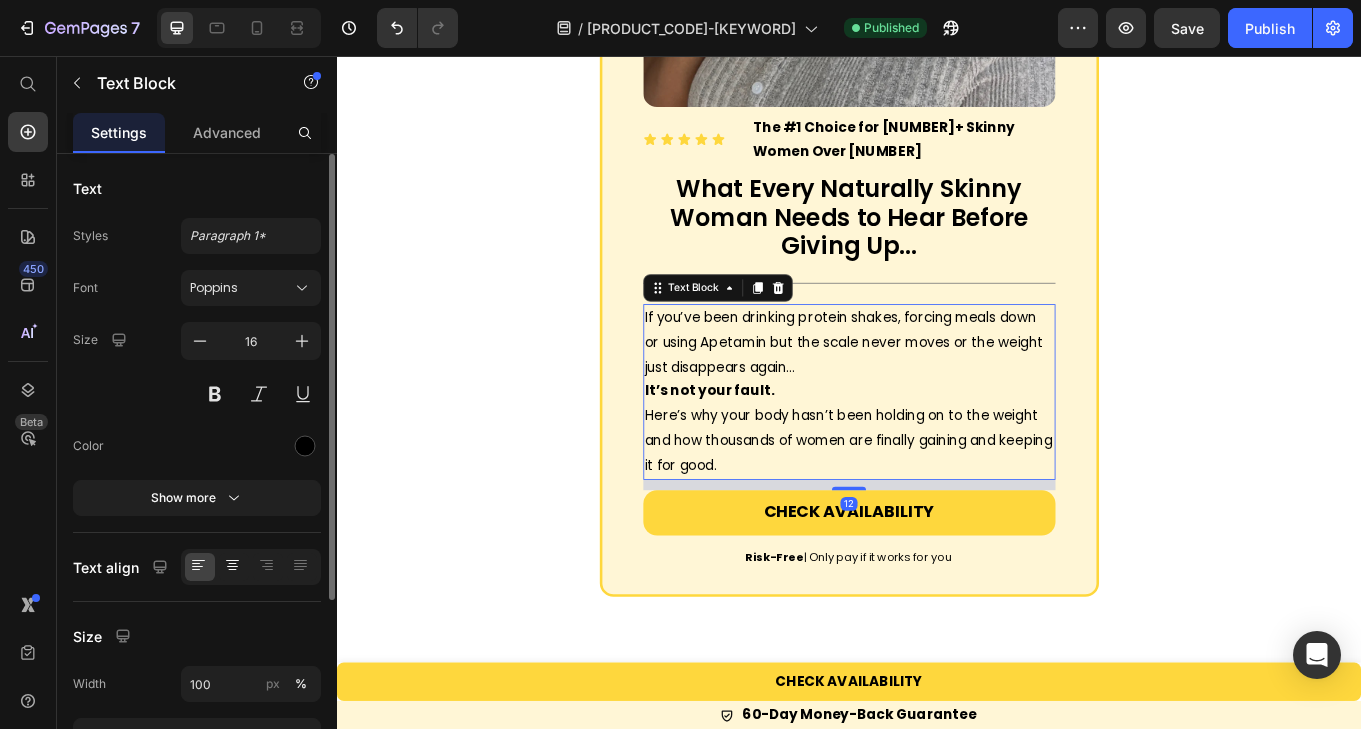 drag, startPoint x: 178, startPoint y: 454, endPoint x: 238, endPoint y: 567, distance: 127.94139 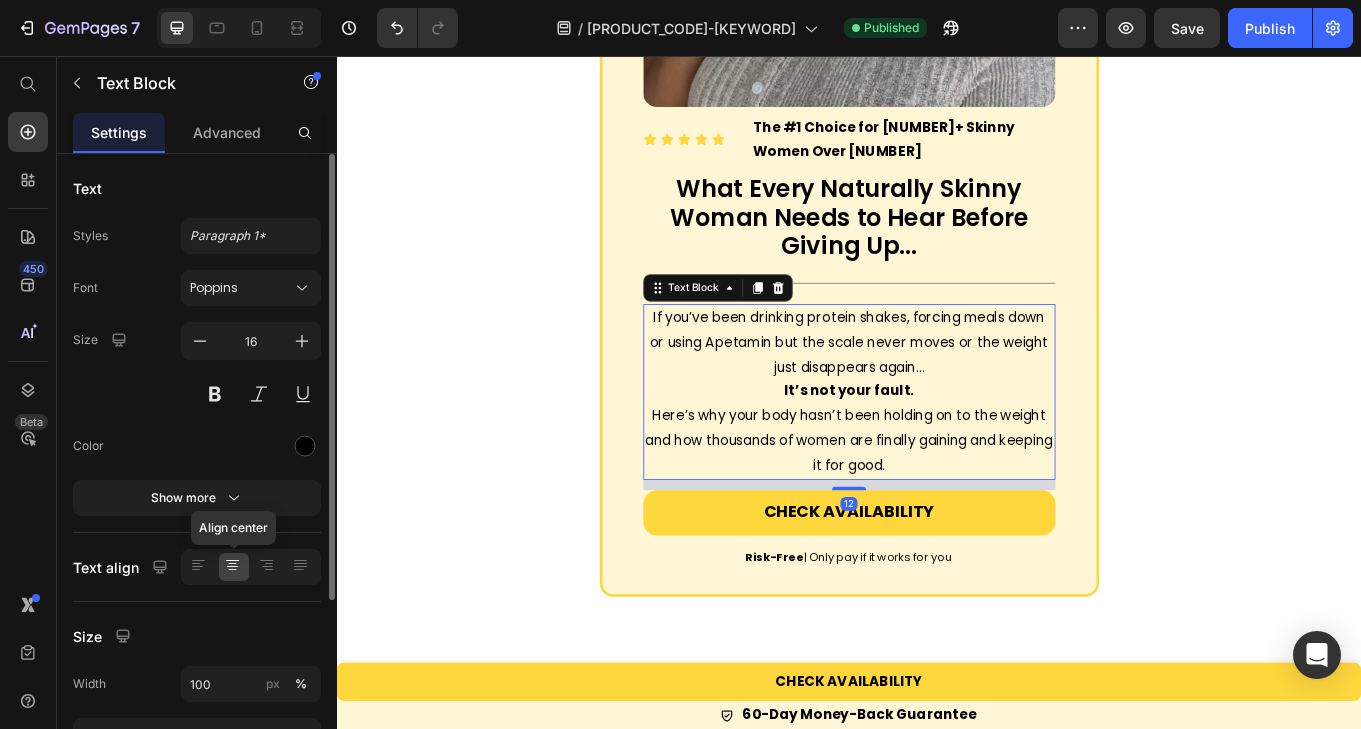click on "Image Icon Icon Icon Icon
Icon Icon List The #1 Choice for [NUMBER]+ Skinny Women Over [NUMBER] Text Block Row Row What Every Naturally Skinny Woman Needs to Hear Before Giving Up... Heading                Title Line If you’ve been drinking protein shakes, forcing meals down or using Apetamin but the scale never moves or the weight just disappears again… It’s not your fault. Here’s why your body hasn’t been holding on to the weight and how thousands of women are finally gaining and keeping it for good. Text Block   [NUMBER] CHECK AVAILABILITY Button Risk-Free  | Only pay if it works for you Text Block Row" at bounding box center [937, 144] 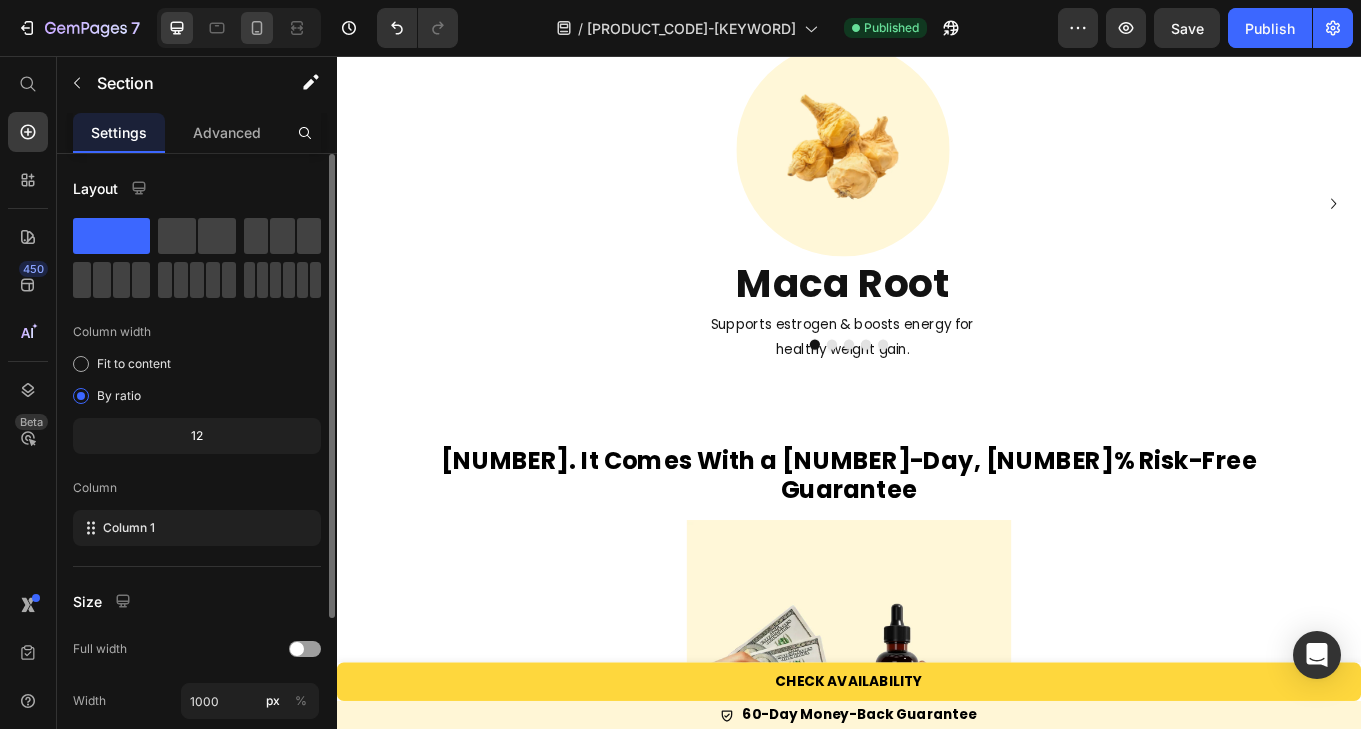 drag, startPoint x: 238, startPoint y: 567, endPoint x: 255, endPoint y: 20, distance: 547.2641 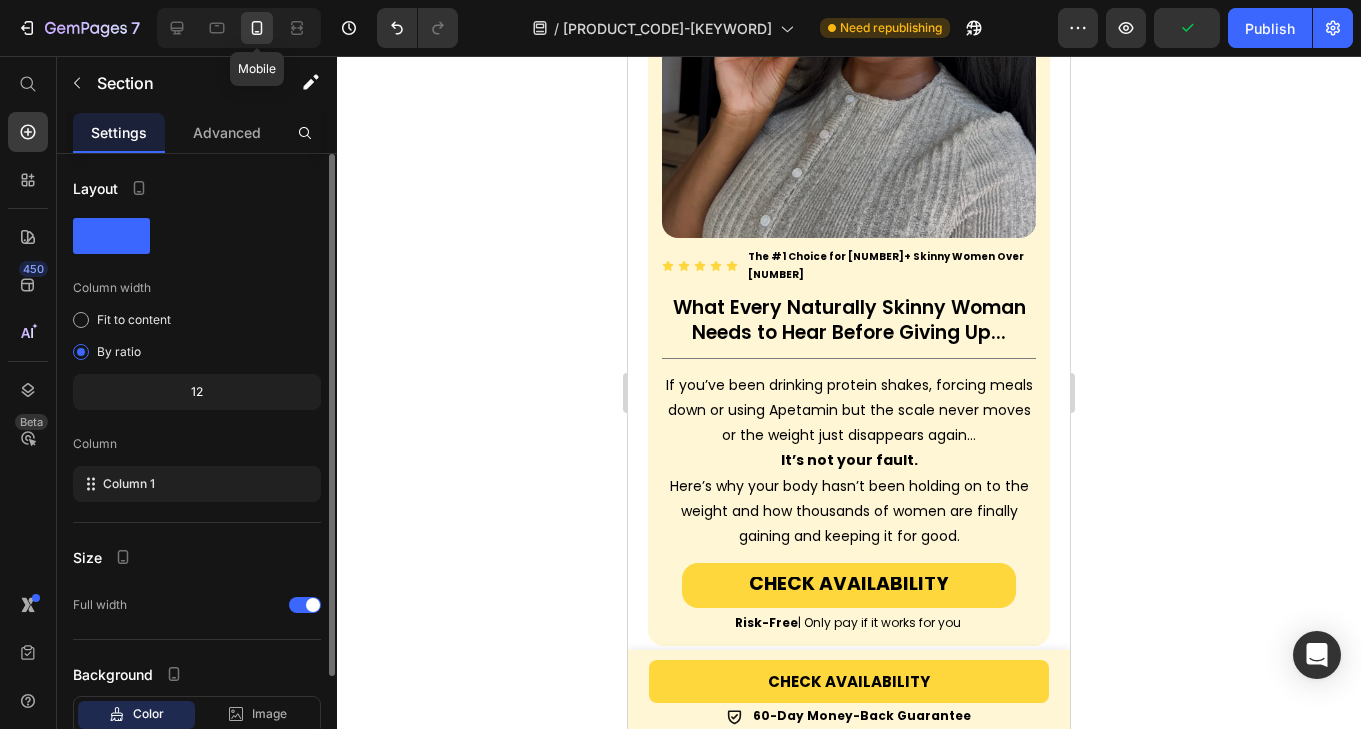 scroll, scrollTop: 599, scrollLeft: 0, axis: vertical 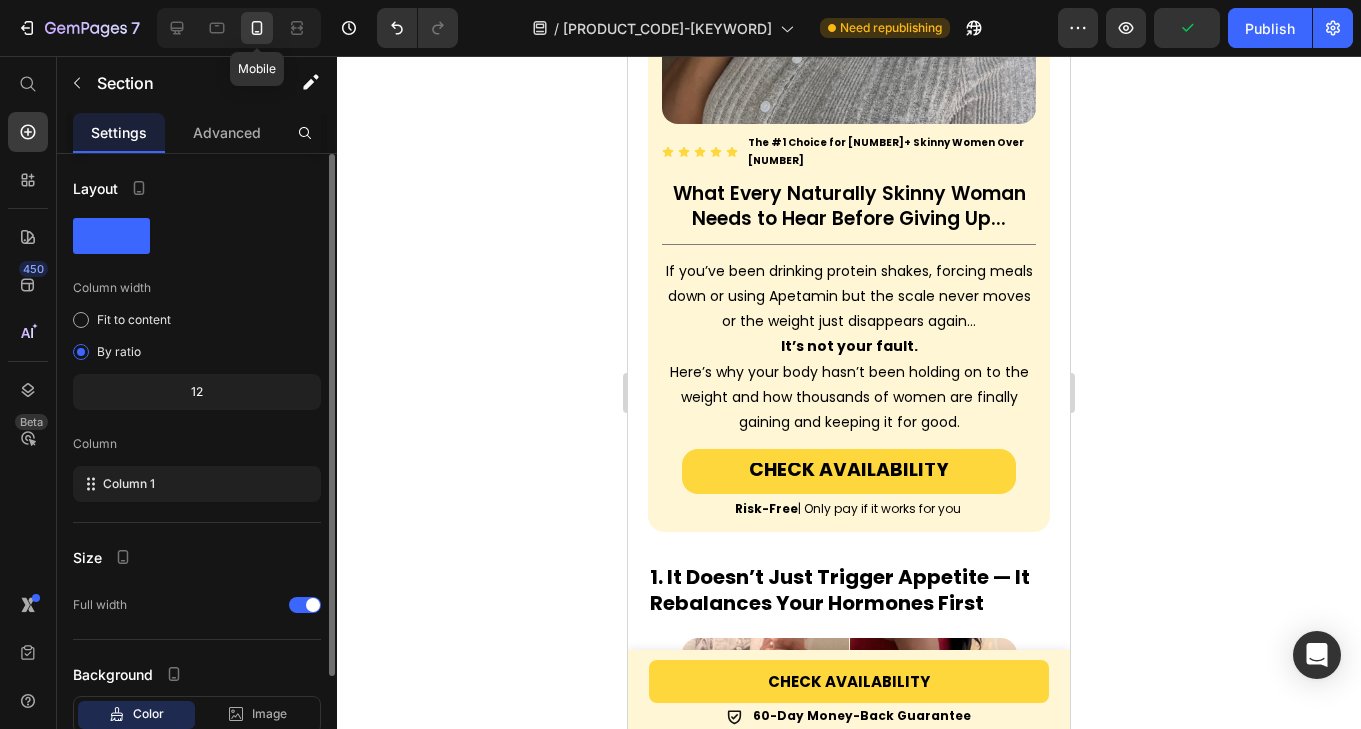 click on "Publish" 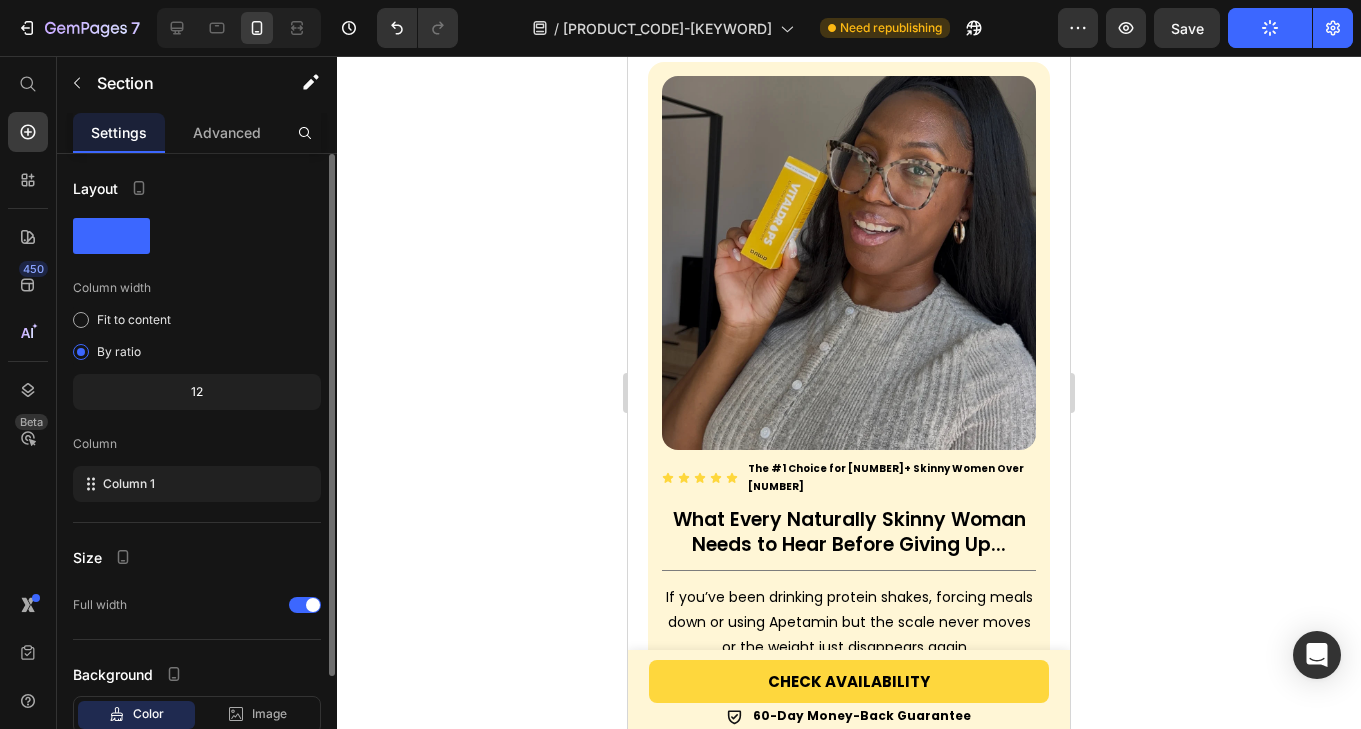 scroll, scrollTop: 0, scrollLeft: 0, axis: both 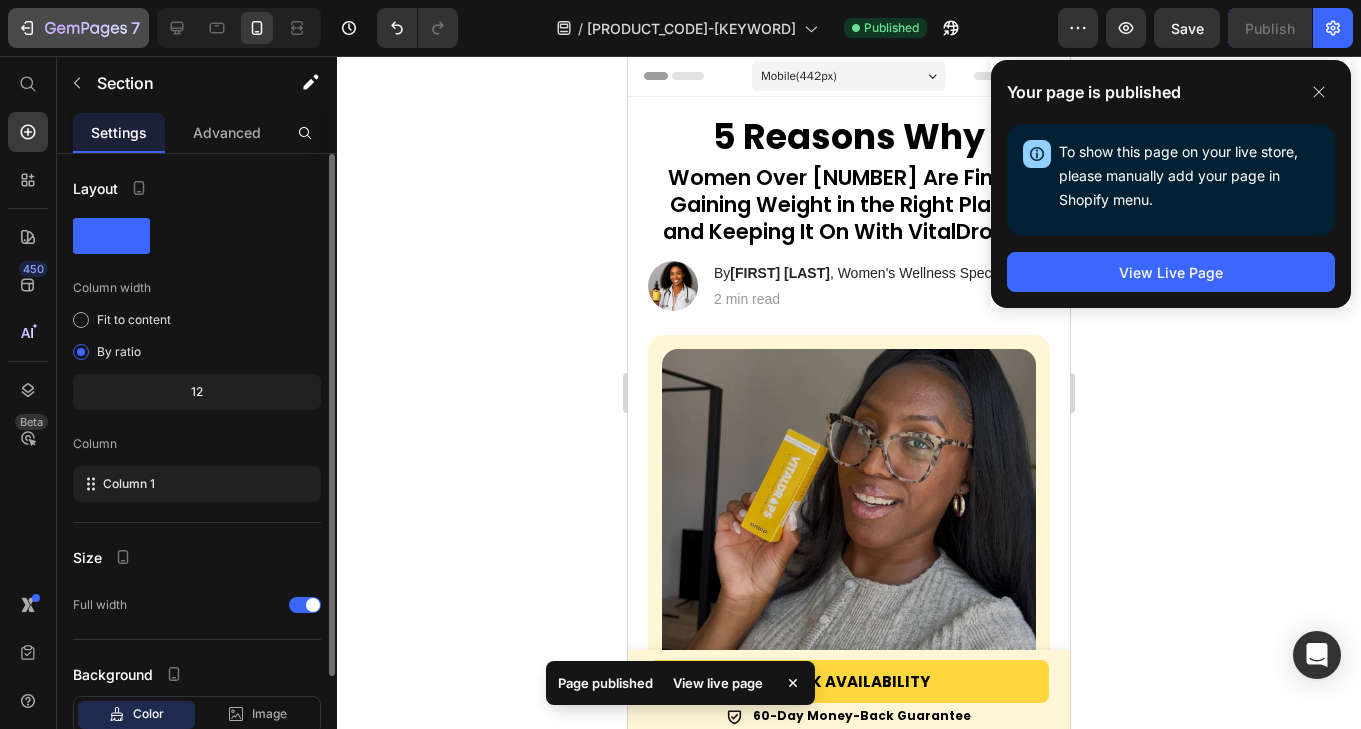 click on "7" at bounding box center (78, 28) 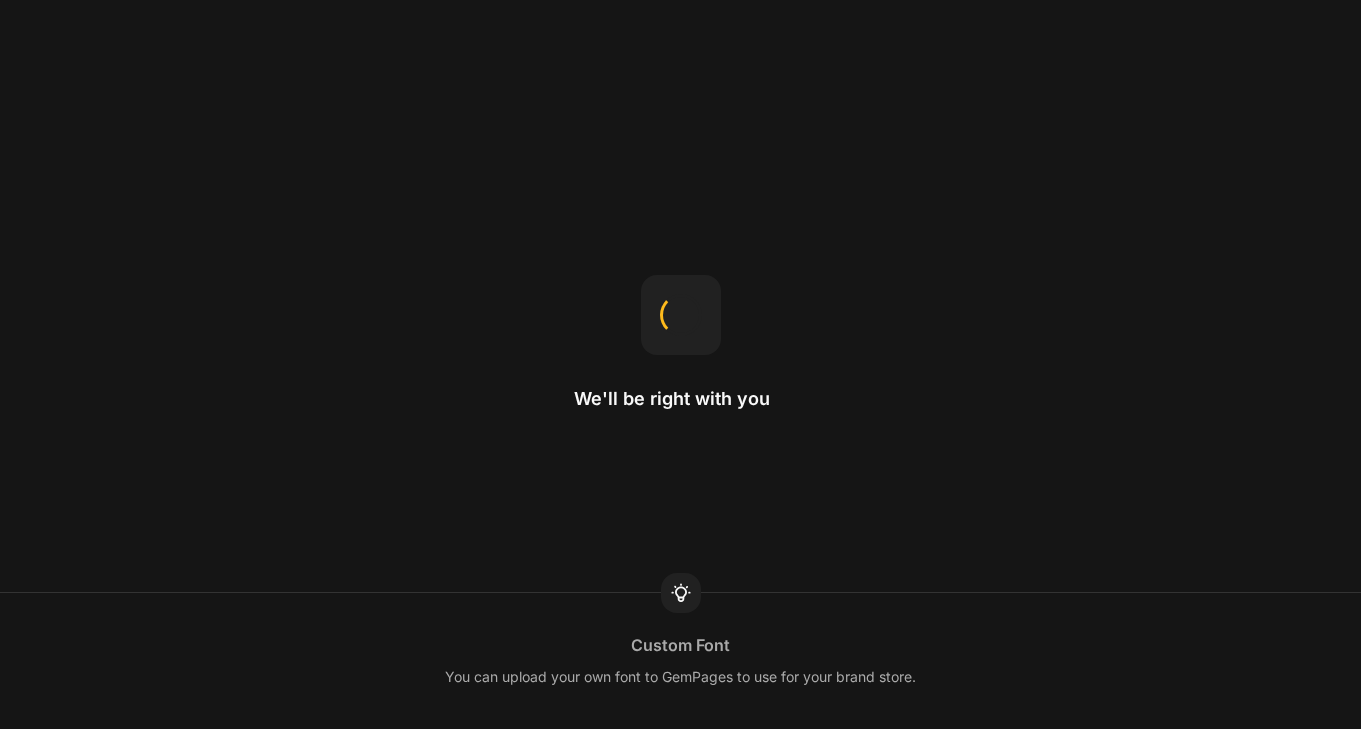 scroll, scrollTop: 0, scrollLeft: 0, axis: both 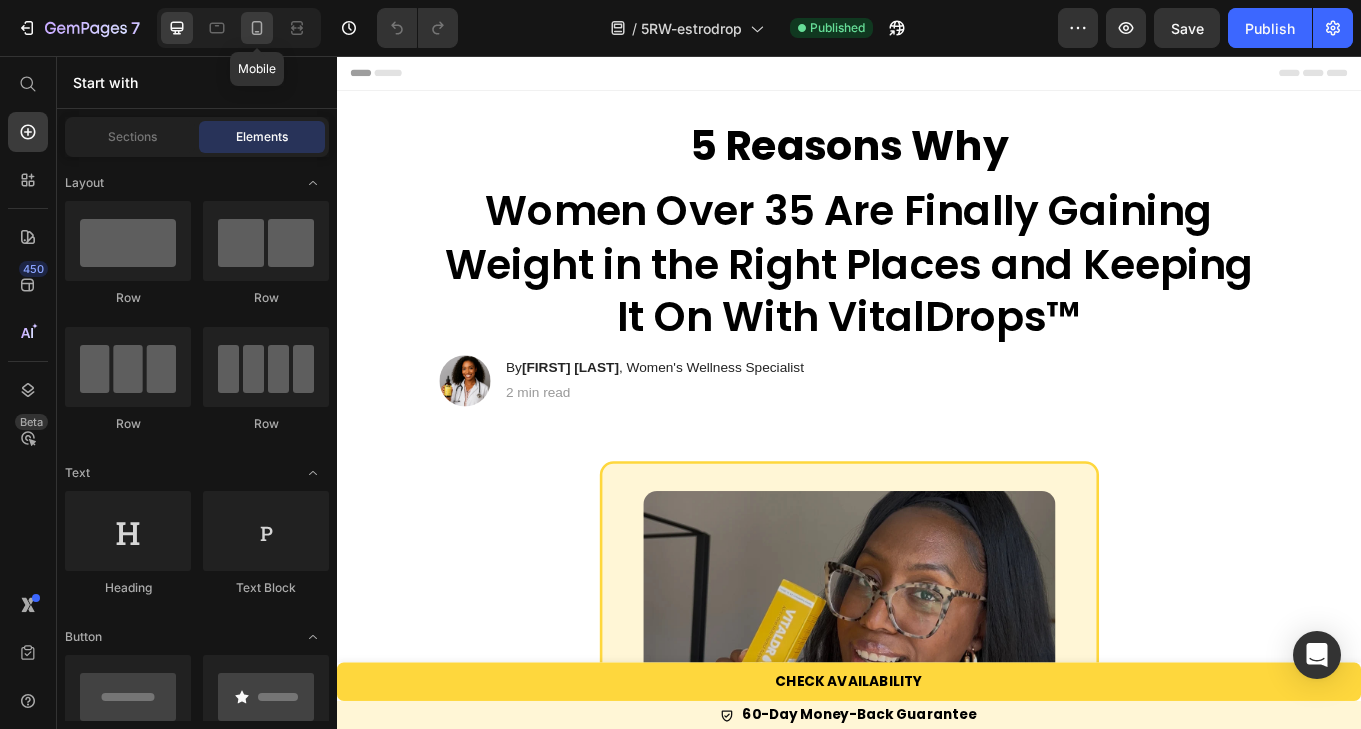 drag, startPoint x: 0, startPoint y: 0, endPoint x: 251, endPoint y: 35, distance: 253.4285 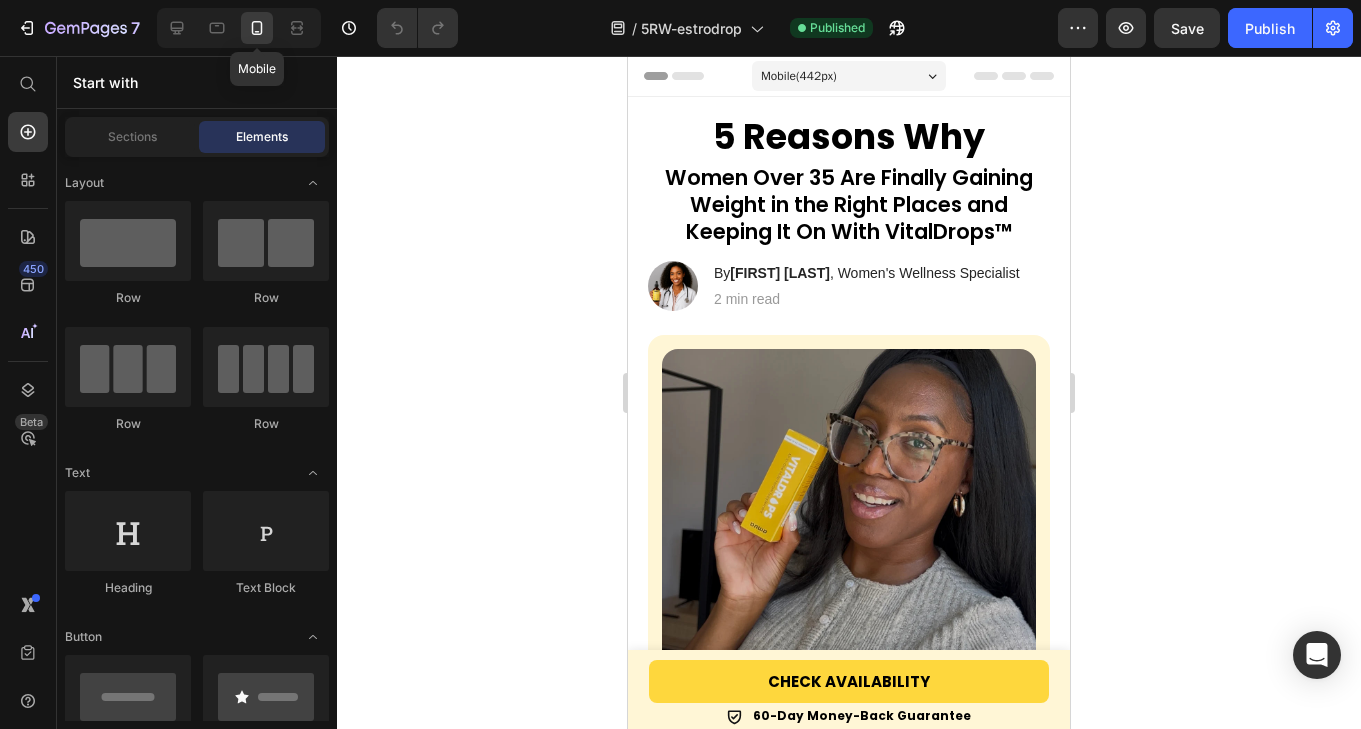 click on "Women Over [NUMBER] Are Finally Gaining Weight in the Right Places and Keeping It On With VitalDrops™" at bounding box center (849, 205) 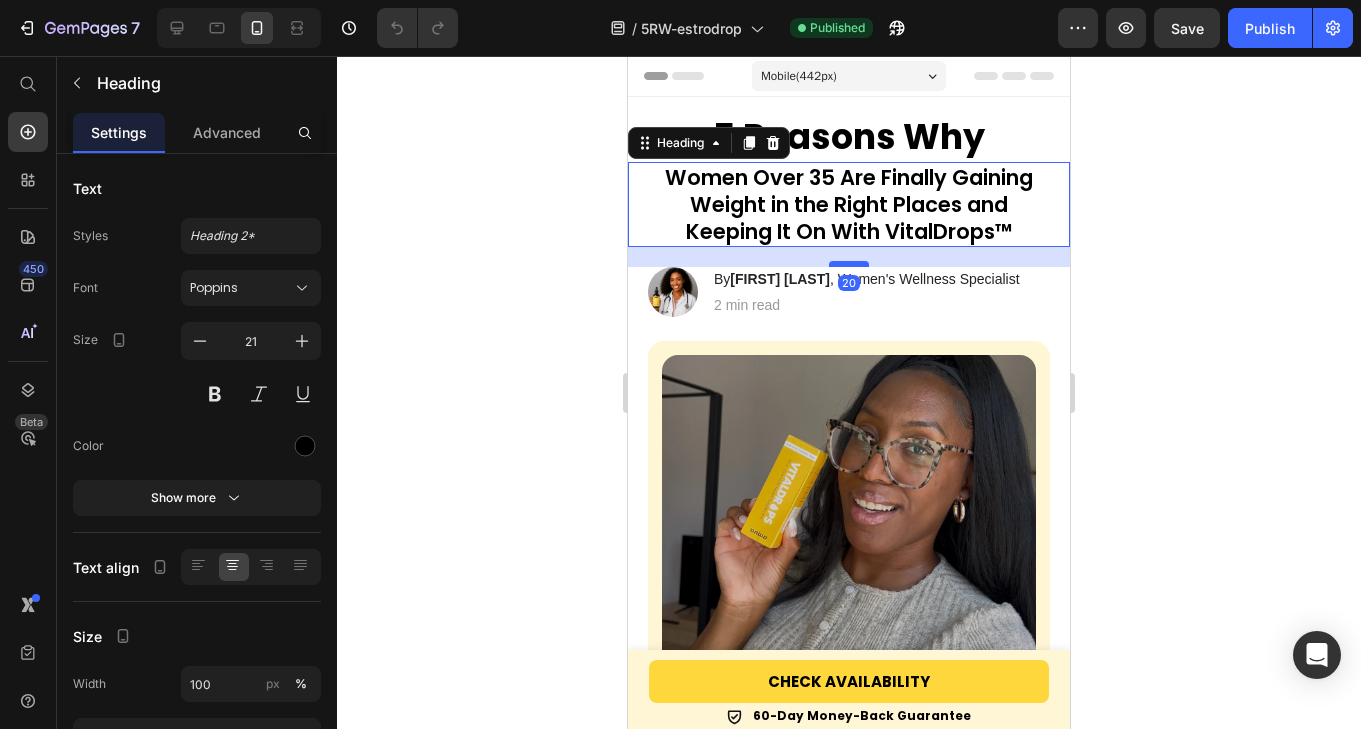 drag, startPoint x: 879, startPoint y: 91, endPoint x: 850, endPoint y: 266, distance: 177.38658 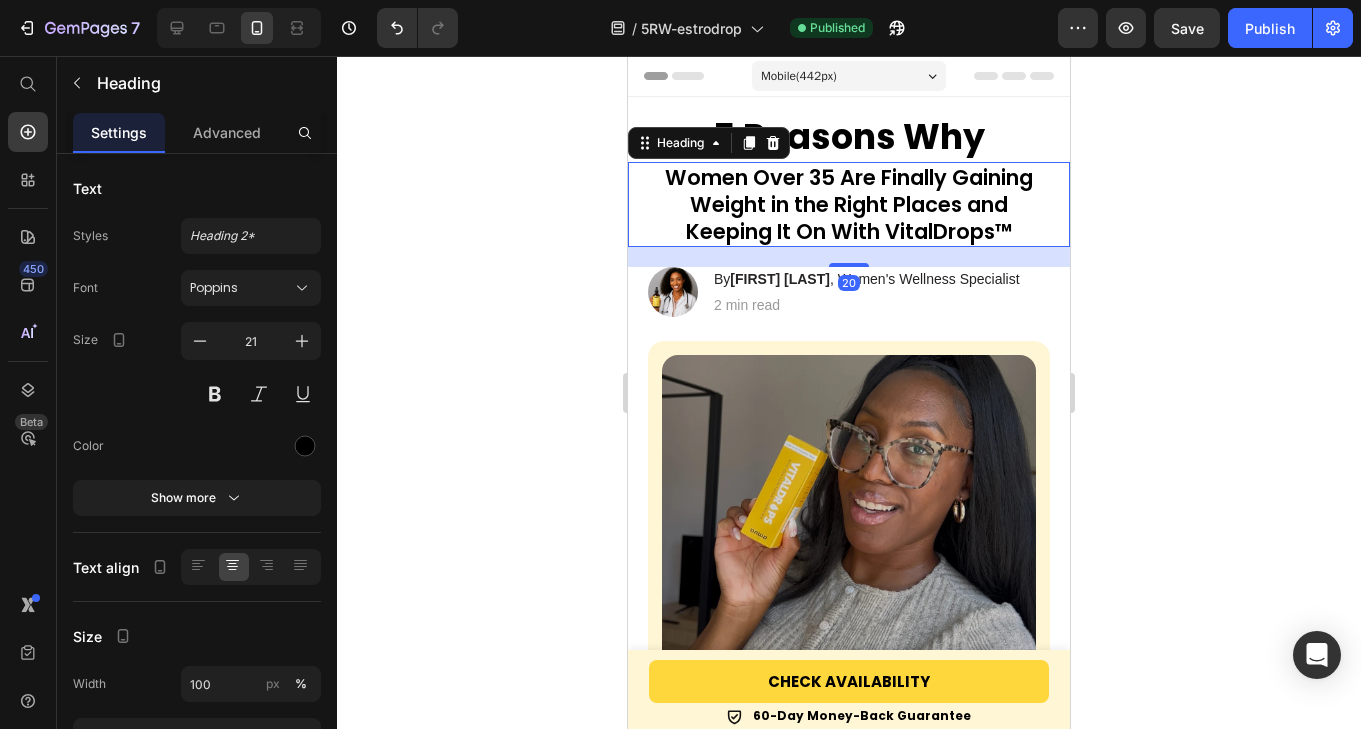 drag, startPoint x: 222, startPoint y: 210, endPoint x: 1104, endPoint y: 282, distance: 884.9339 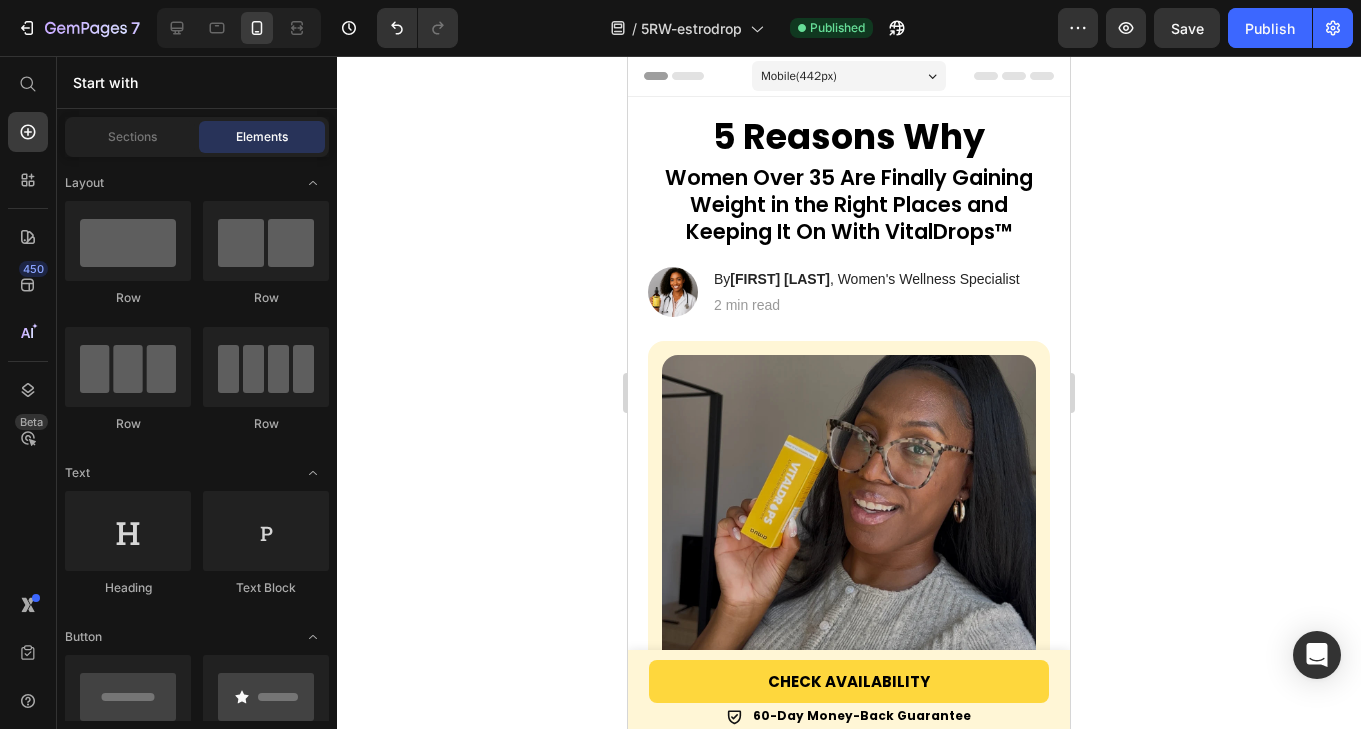 click on "By  Celine M. , Women's Wellness Specialist" at bounding box center (867, 279) 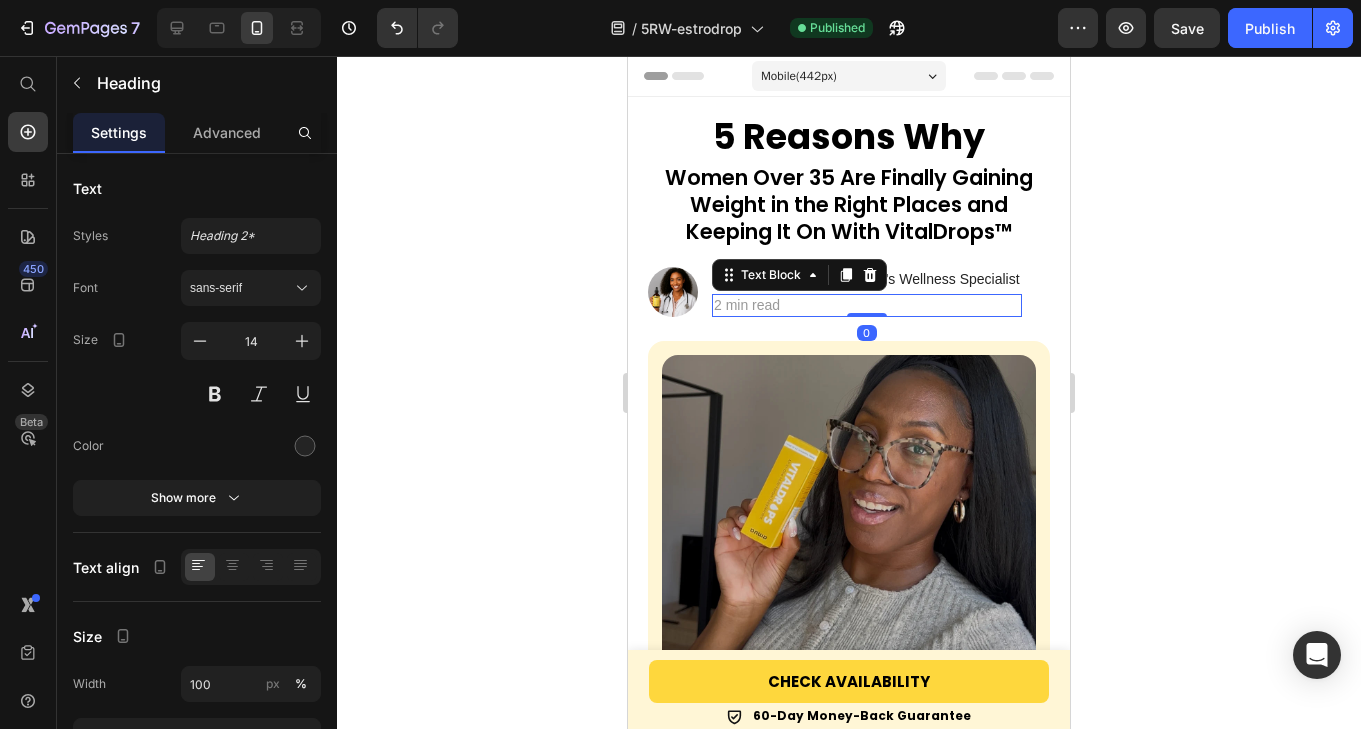 drag, startPoint x: 1732, startPoint y: 338, endPoint x: 916, endPoint y: 313, distance: 816.3829 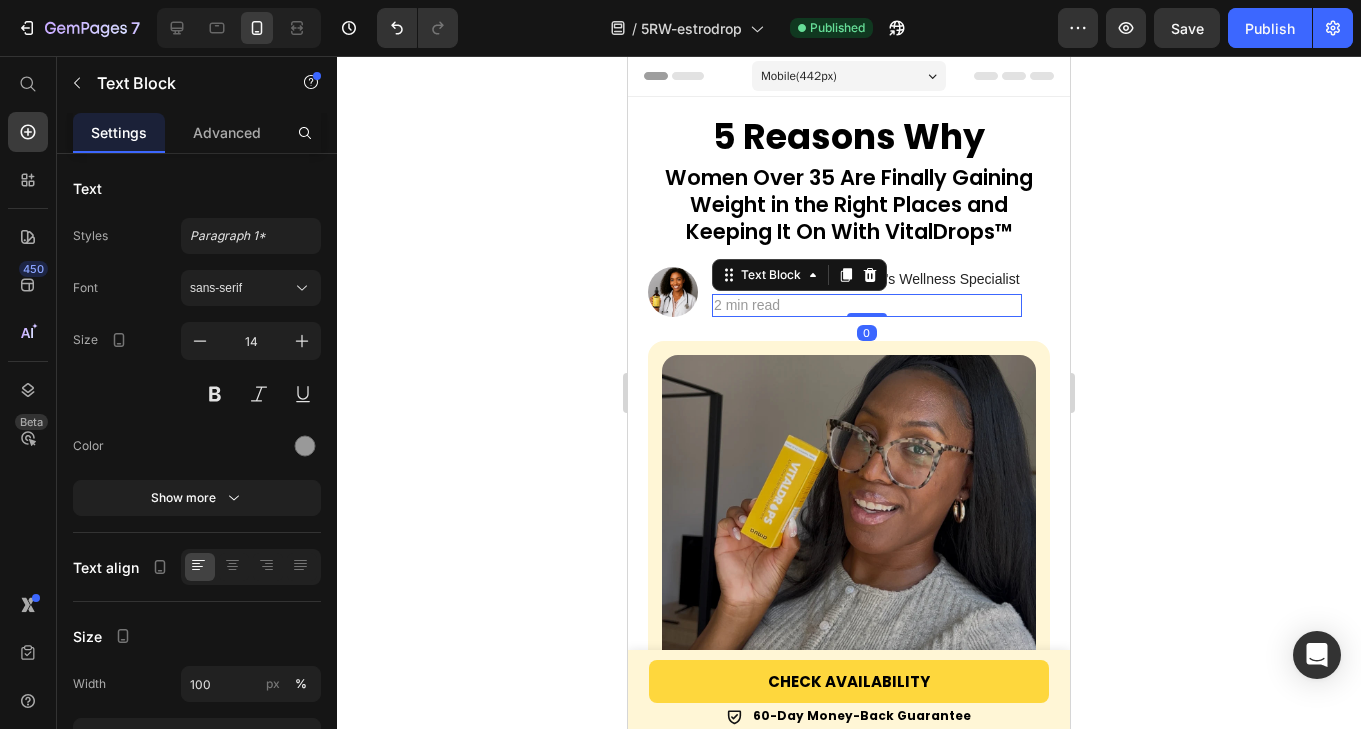 drag, startPoint x: 916, startPoint y: 313, endPoint x: 1010, endPoint y: 300, distance: 94.89468 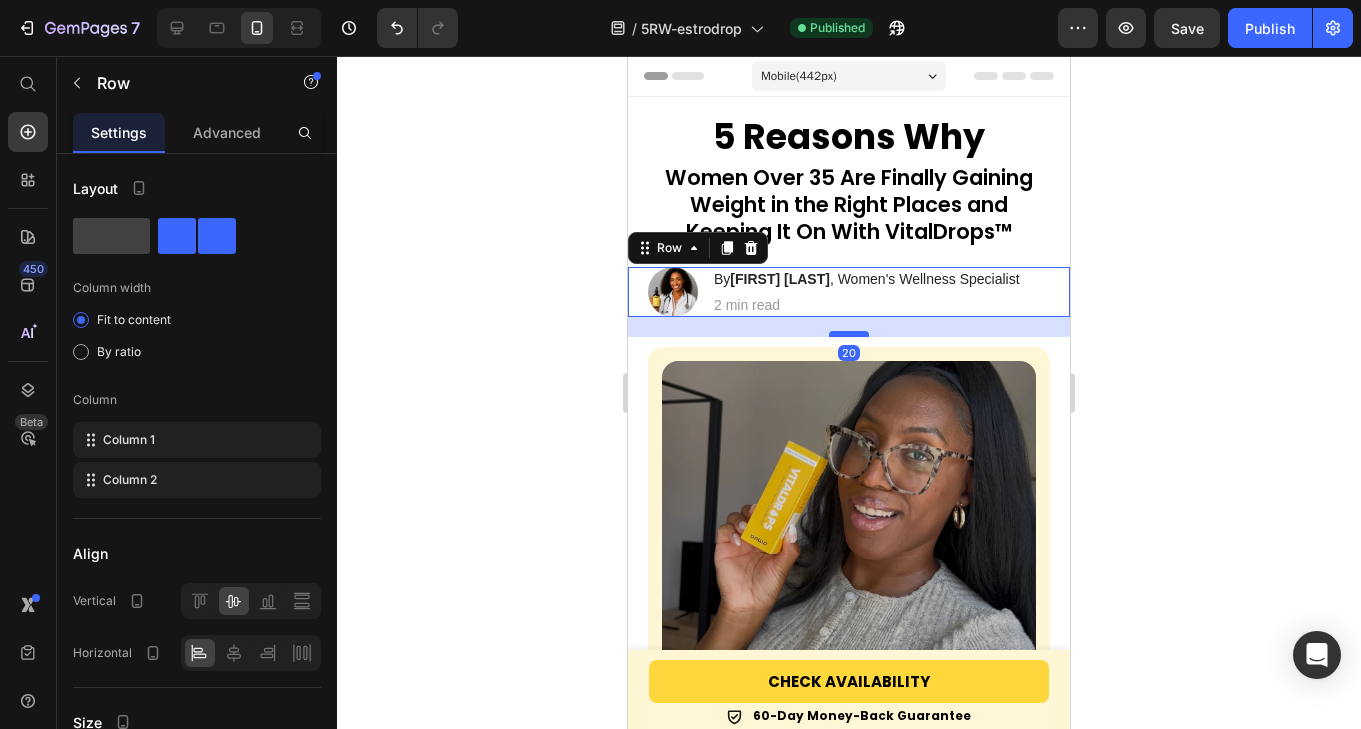 drag, startPoint x: 1010, startPoint y: 300, endPoint x: 839, endPoint y: 333, distance: 174.1551 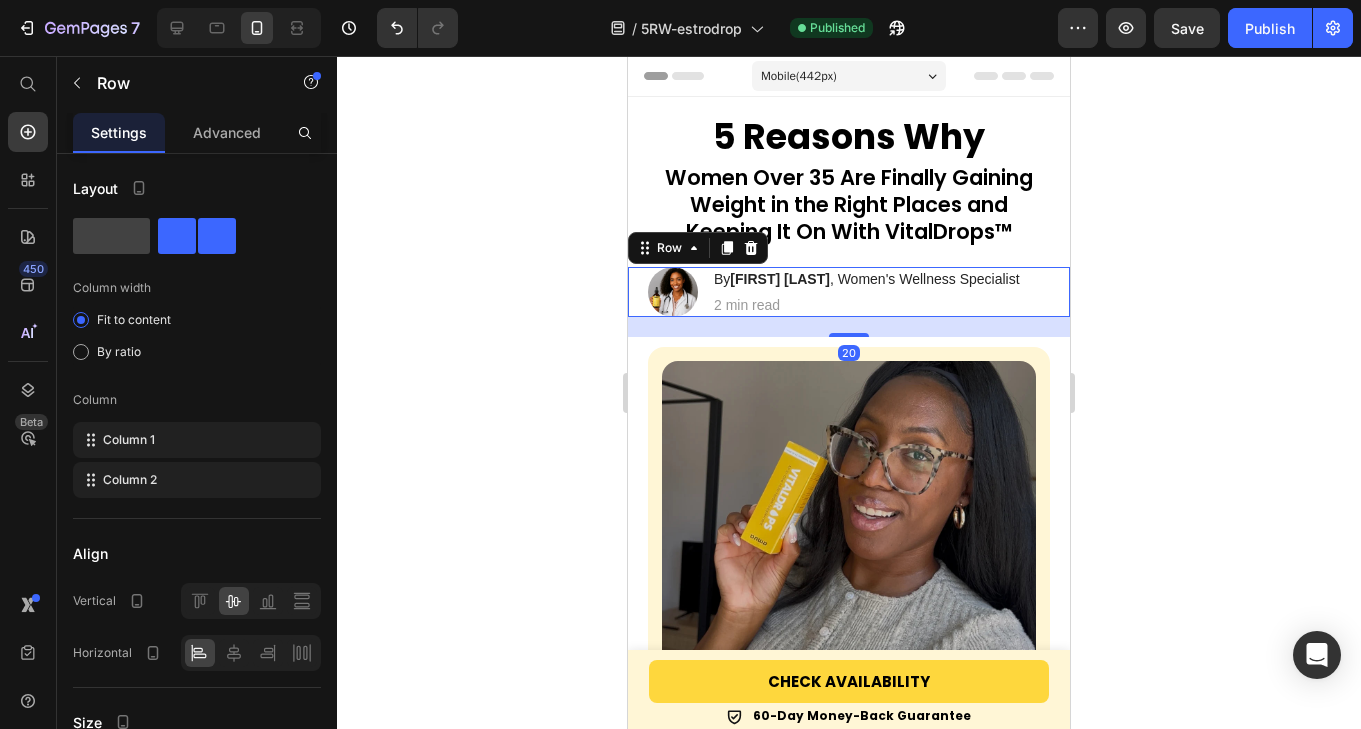 drag, startPoint x: 211, startPoint y: 277, endPoint x: 1142, endPoint y: 326, distance: 932.2886 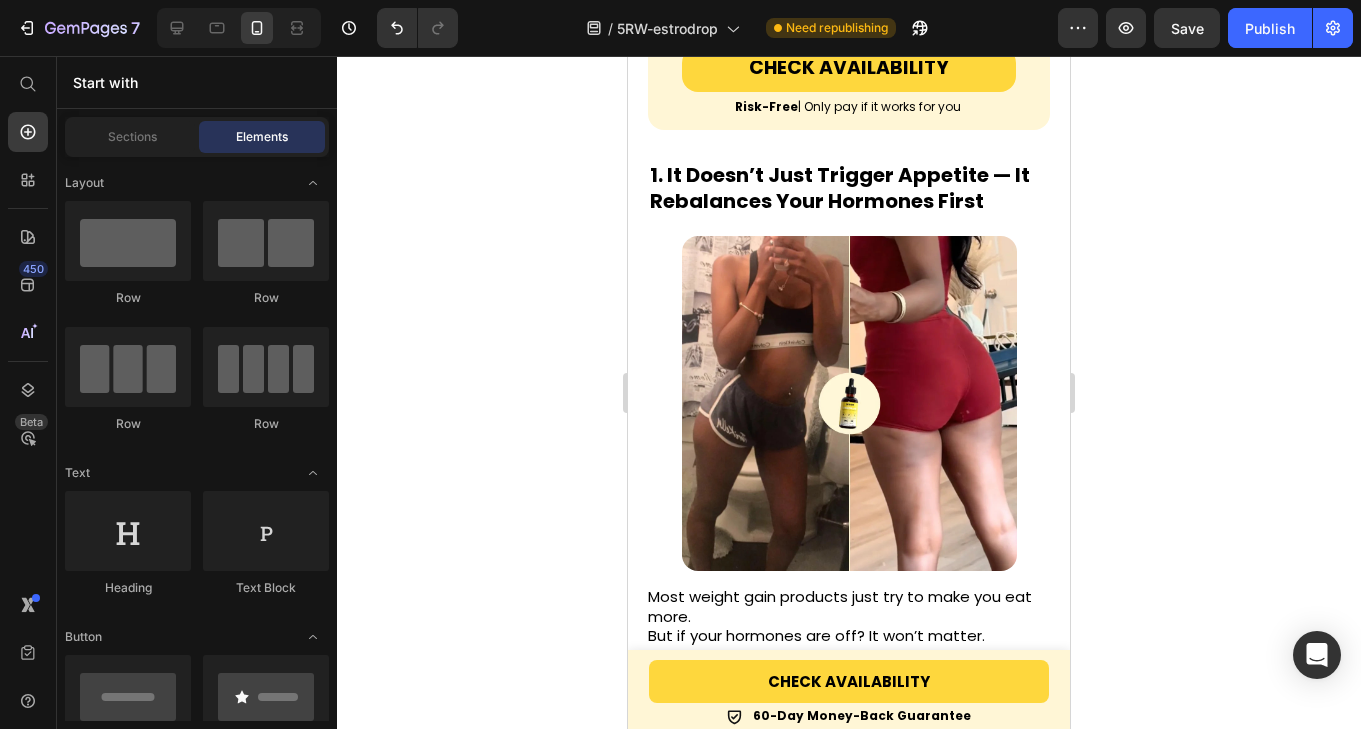 scroll, scrollTop: 998, scrollLeft: 0, axis: vertical 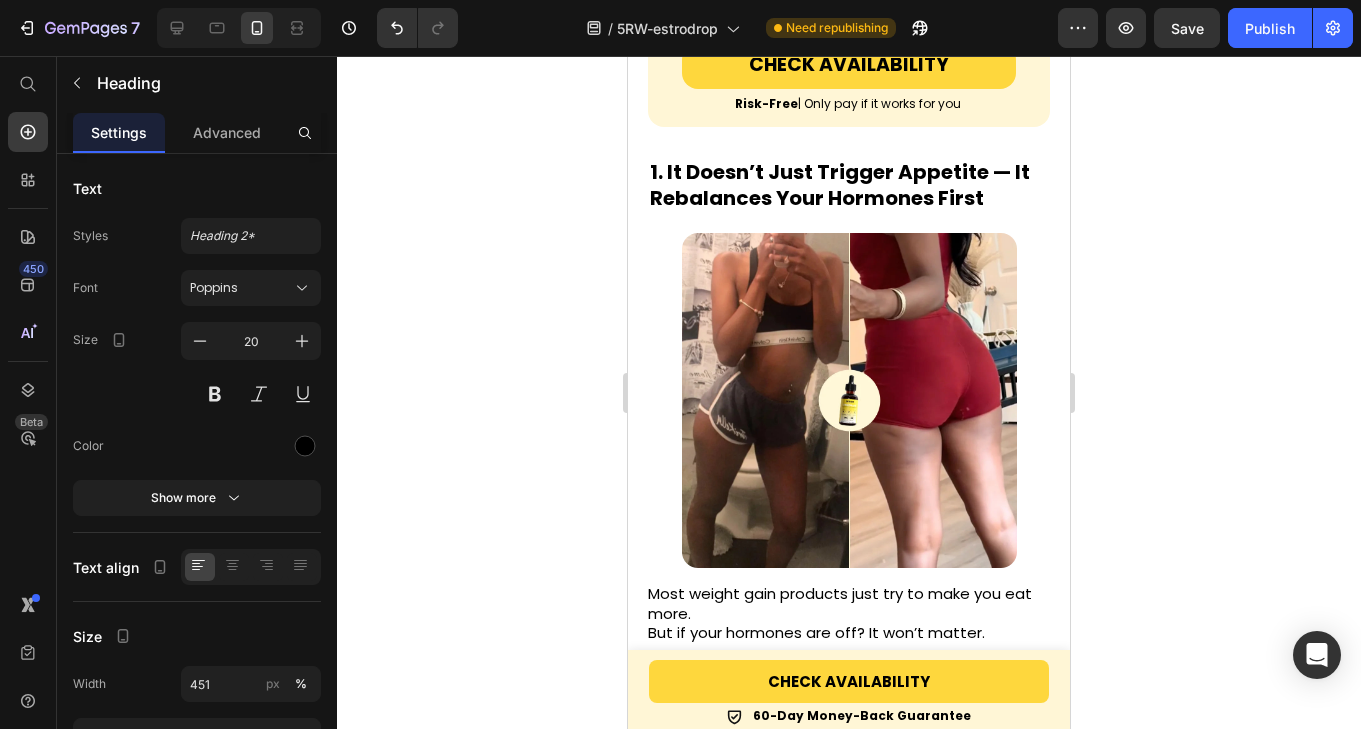 drag, startPoint x: 1770, startPoint y: 382, endPoint x: 999, endPoint y: 145, distance: 806.604 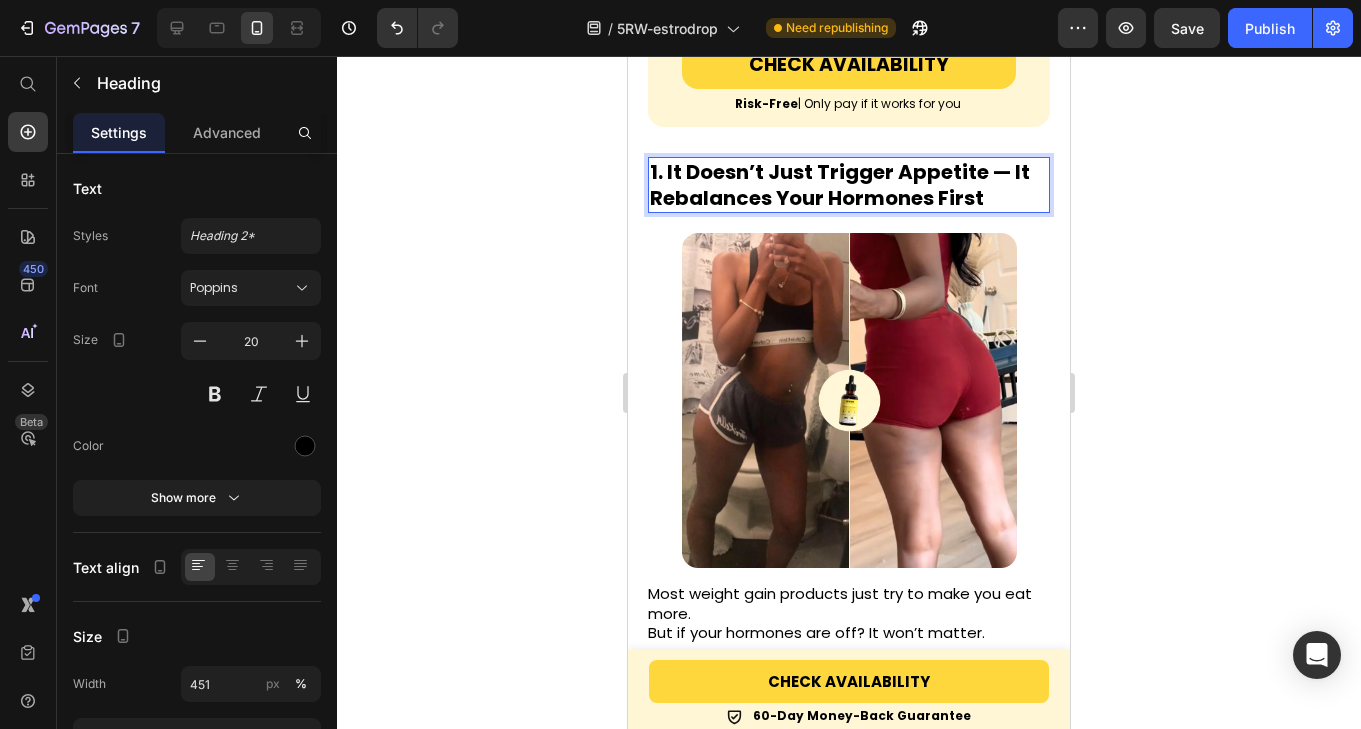 click on "1. It Doesn’t Just Trigger Appetite — It Rebalances Your Hormones First" at bounding box center (840, 185) 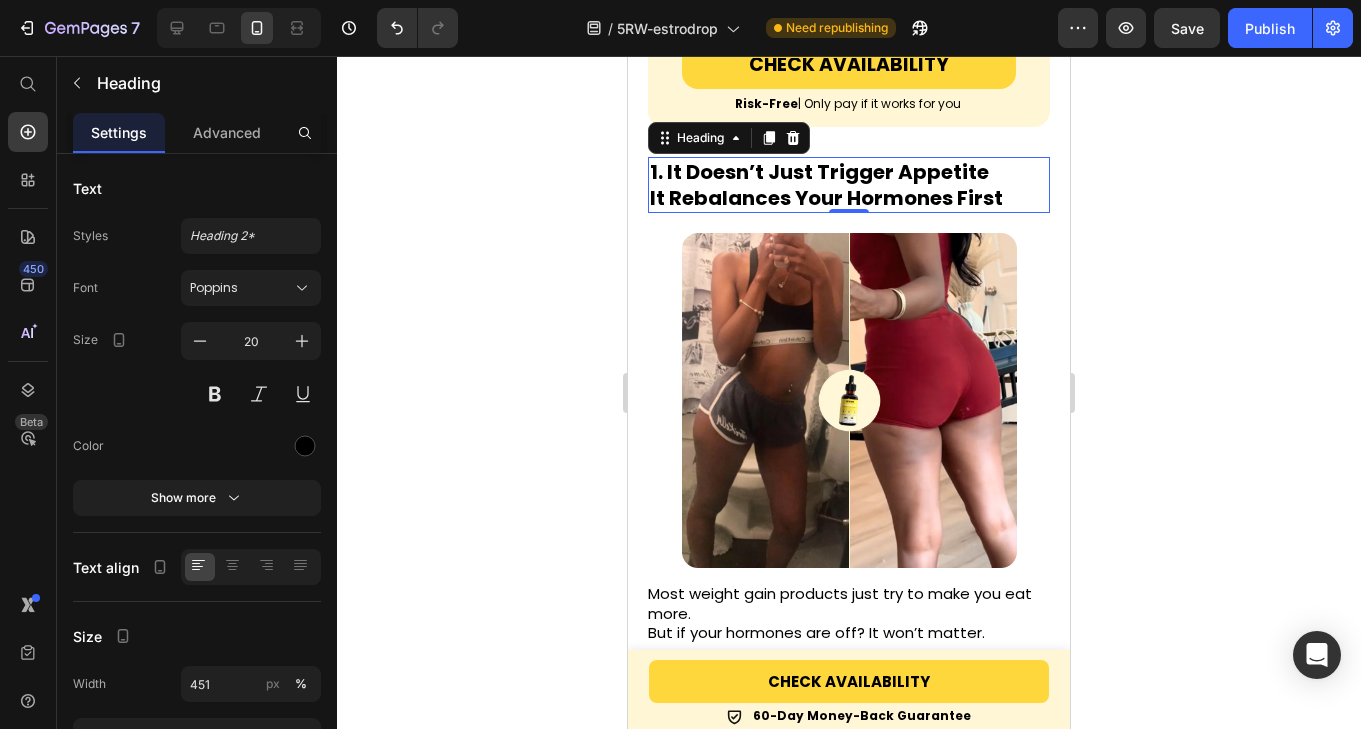 drag, startPoint x: 371, startPoint y: 89, endPoint x: 1259, endPoint y: 238, distance: 900.4138 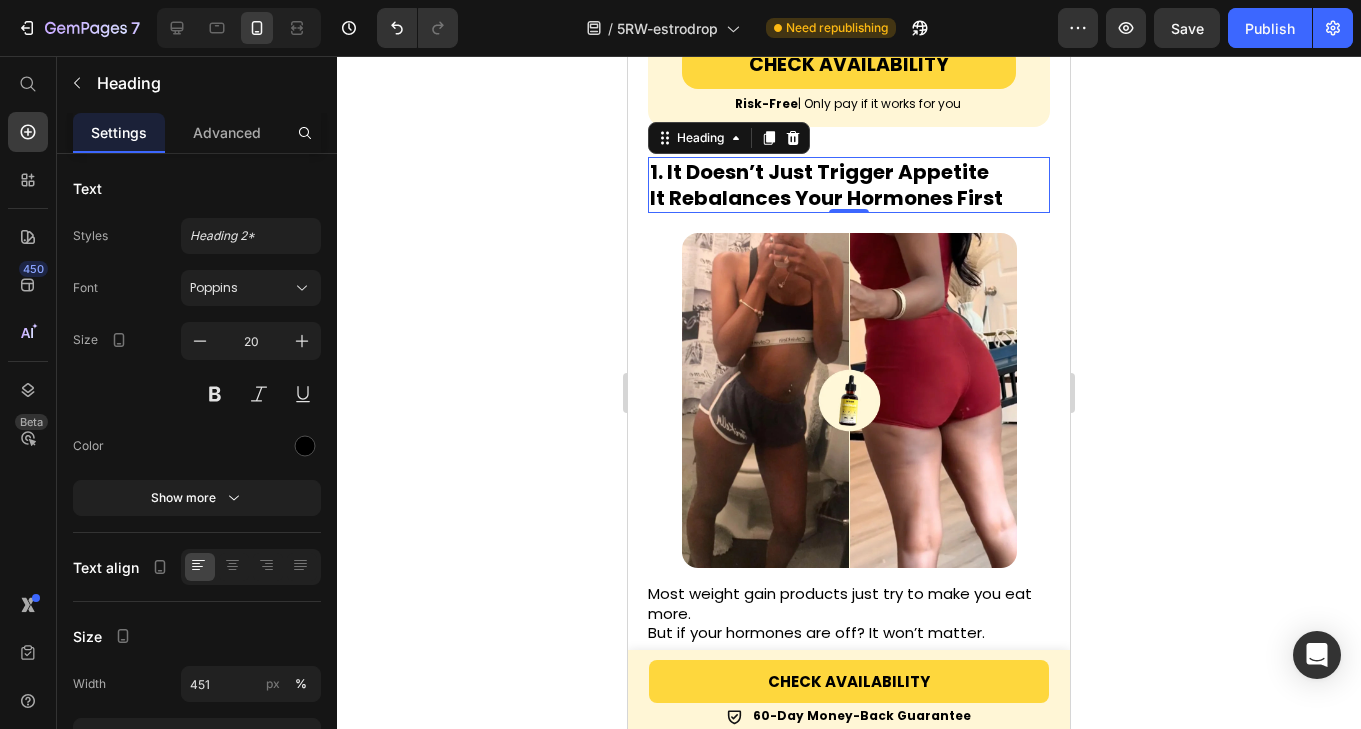 click 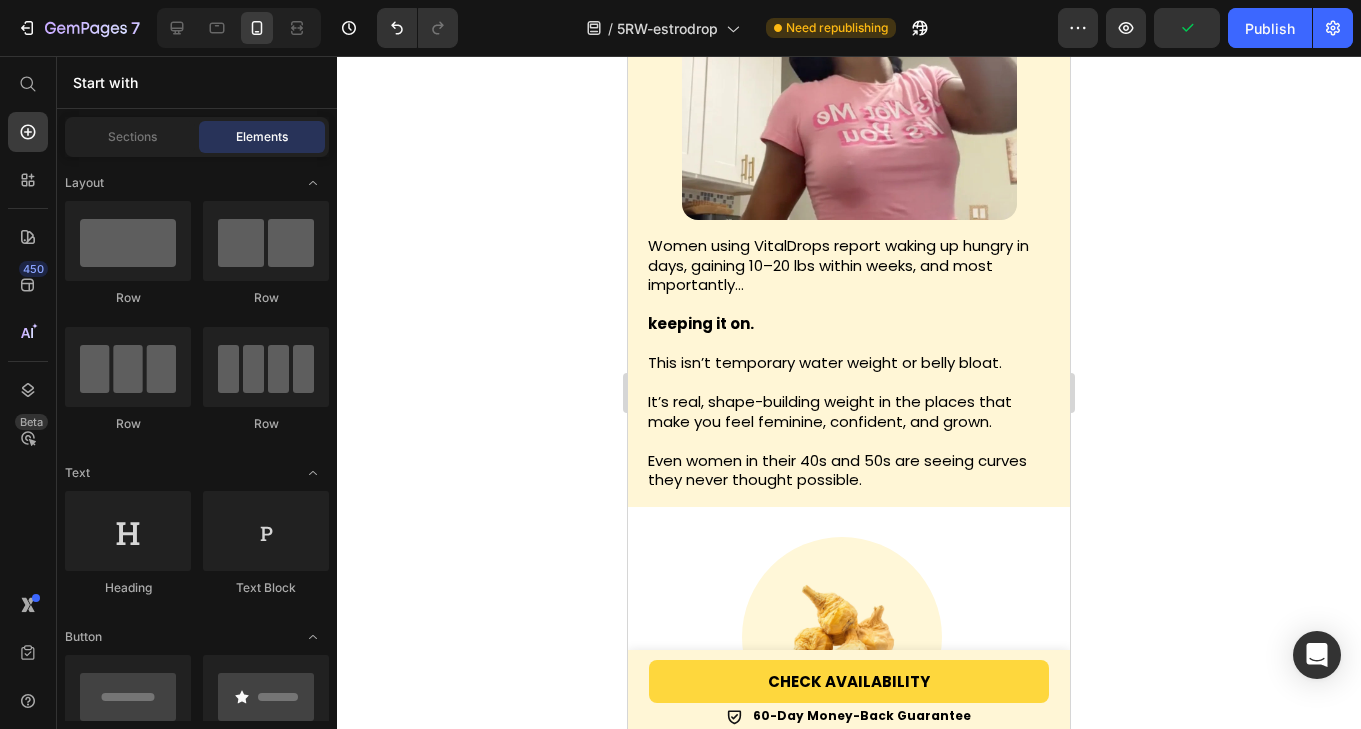 scroll, scrollTop: 3619, scrollLeft: 0, axis: vertical 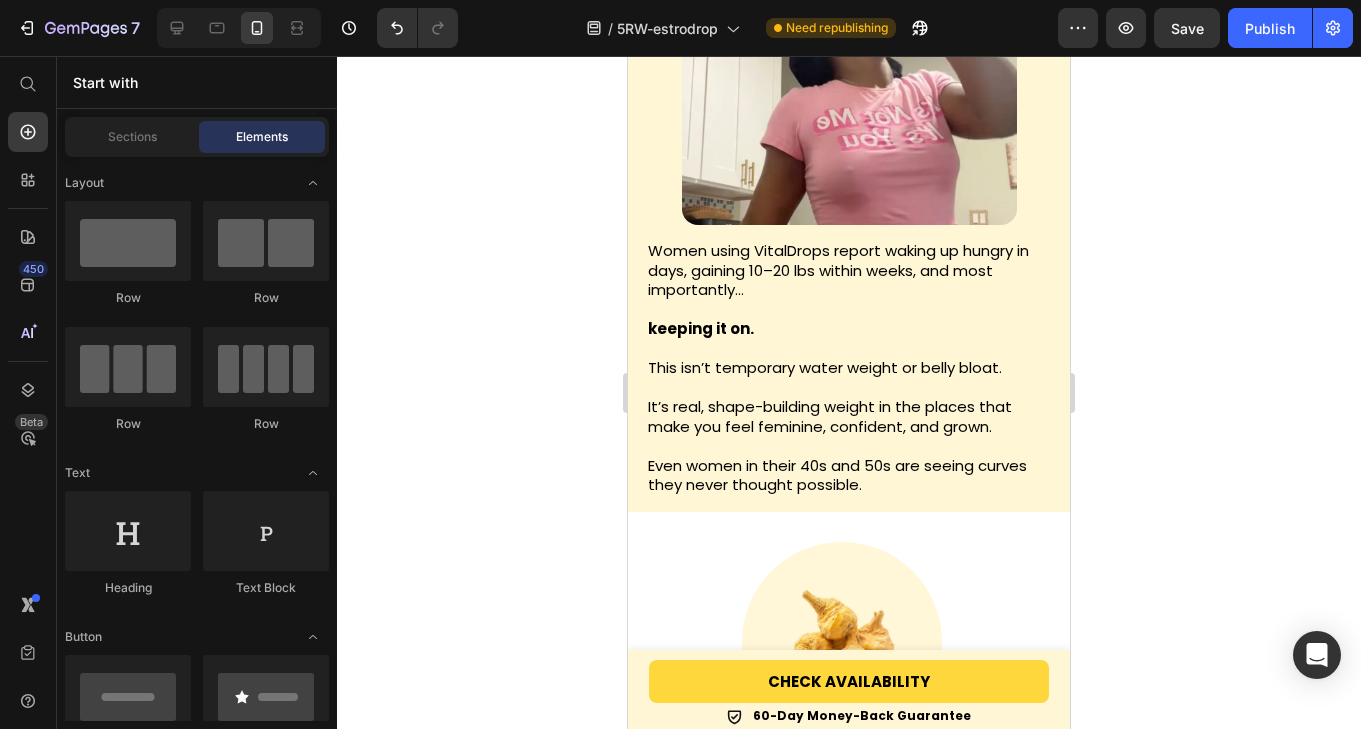 click on "[NUMBER]. The Results Aren’t Just Real — They Stay" at bounding box center (841, -158) 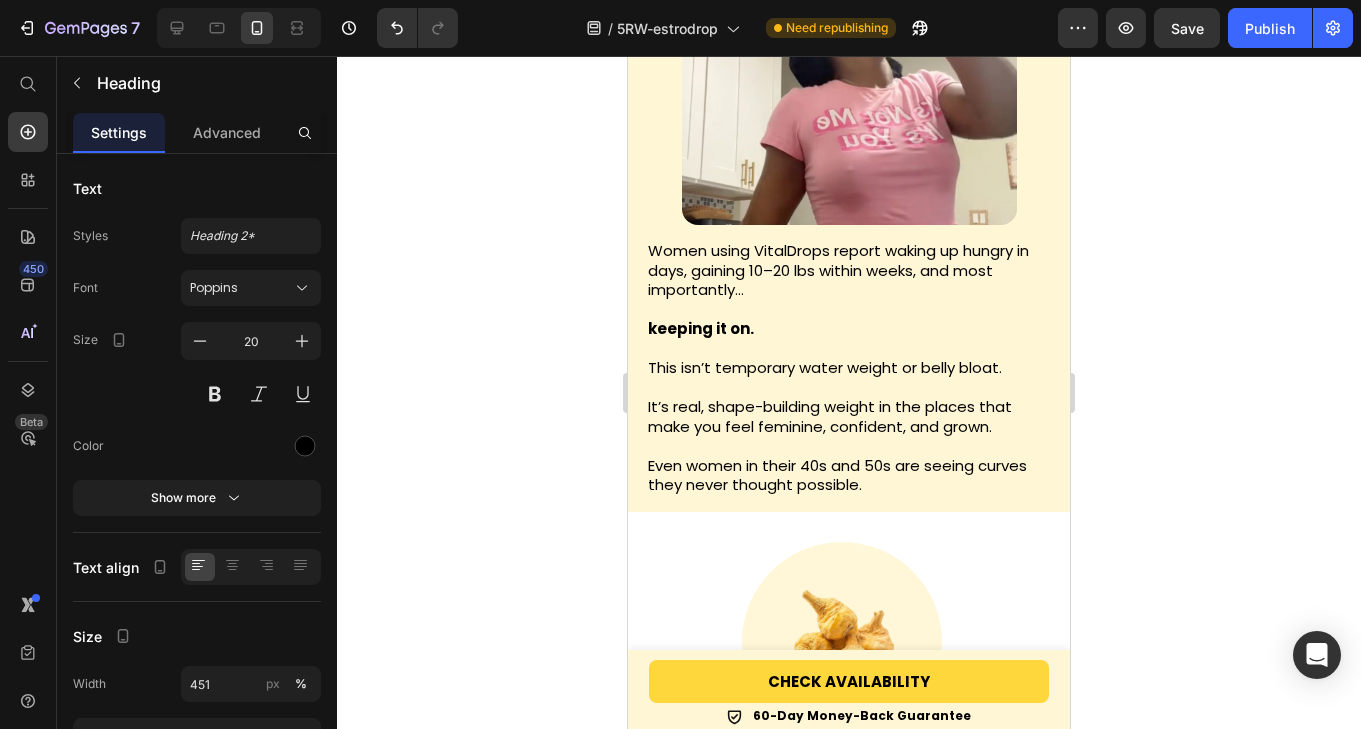 click on "[NUMBER]. The Results Aren’t Just Real — They Stay" at bounding box center (841, -158) 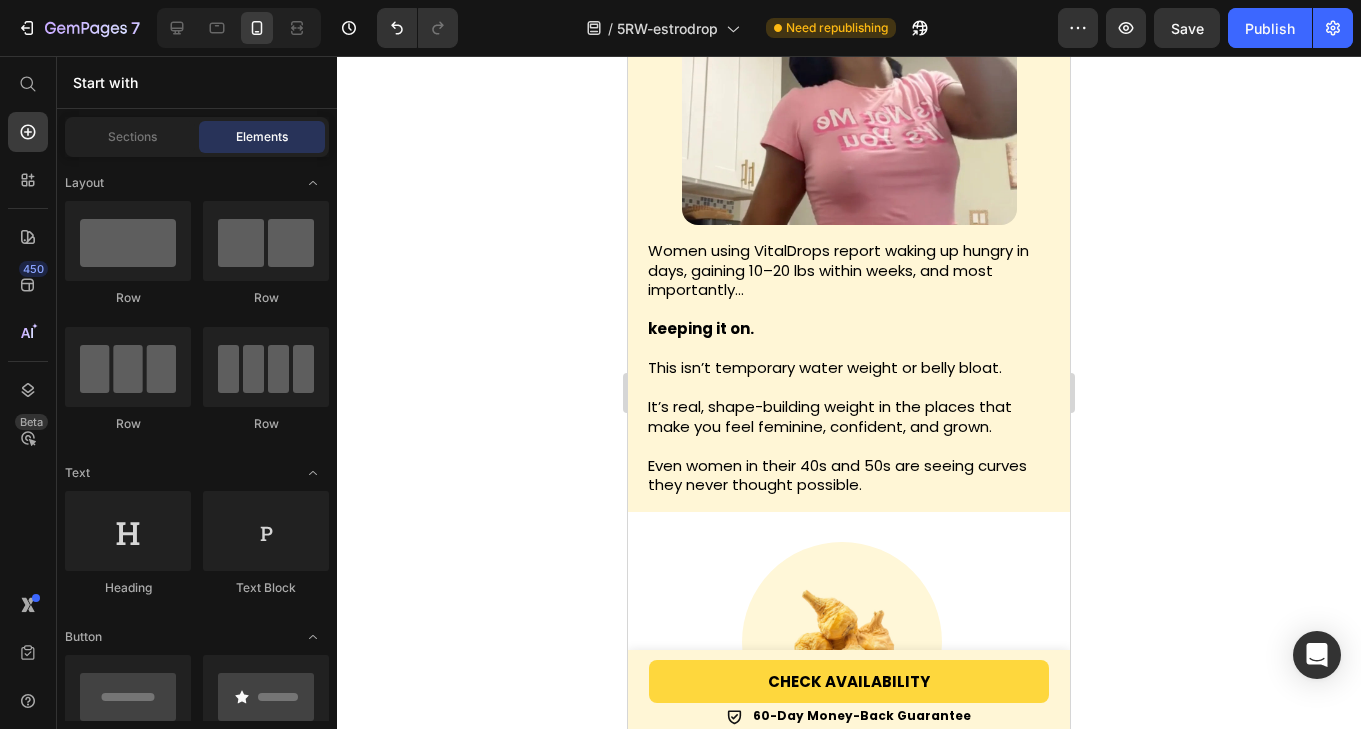 click on "⁠⁠⁠⁠⁠⁠⁠ 4. The Results Aren’t Just Real They Stay" at bounding box center [849, -158] 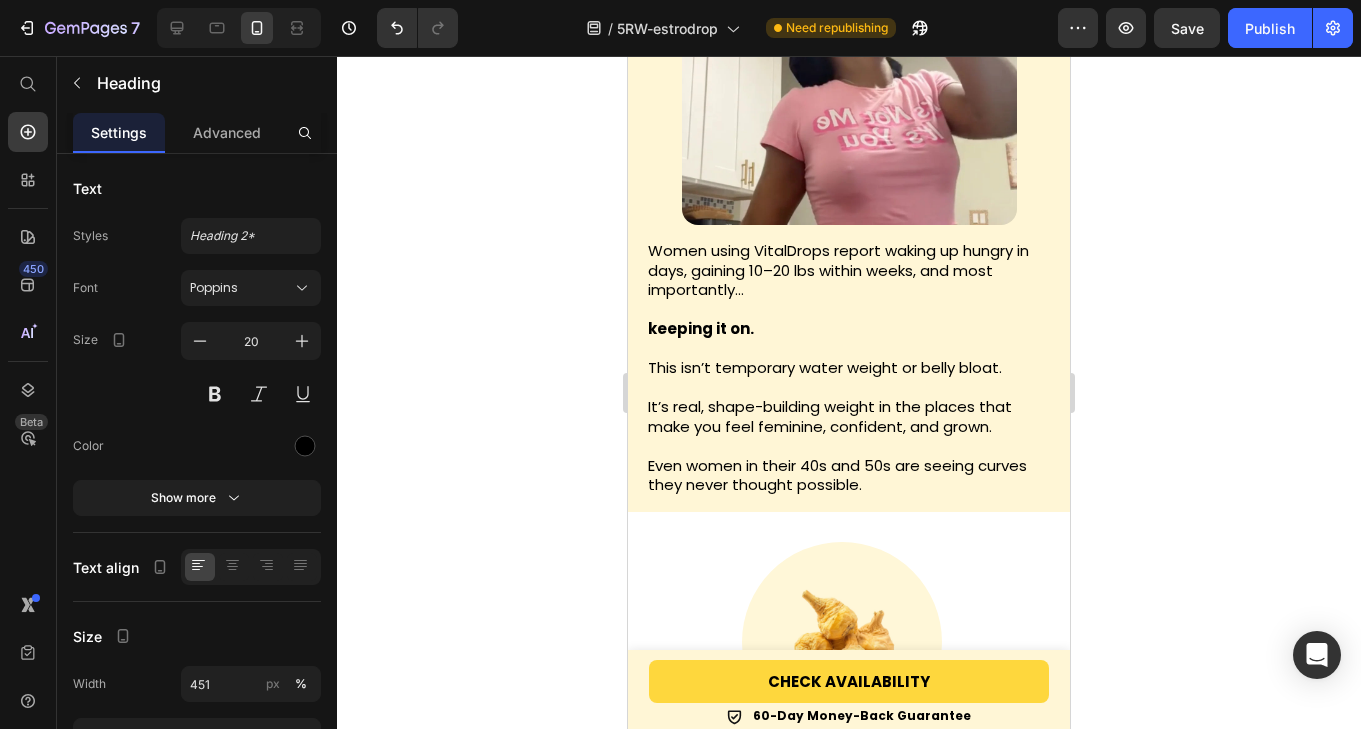click on "4. The Results Aren’t Just Real They Stay" at bounding box center (849, -158) 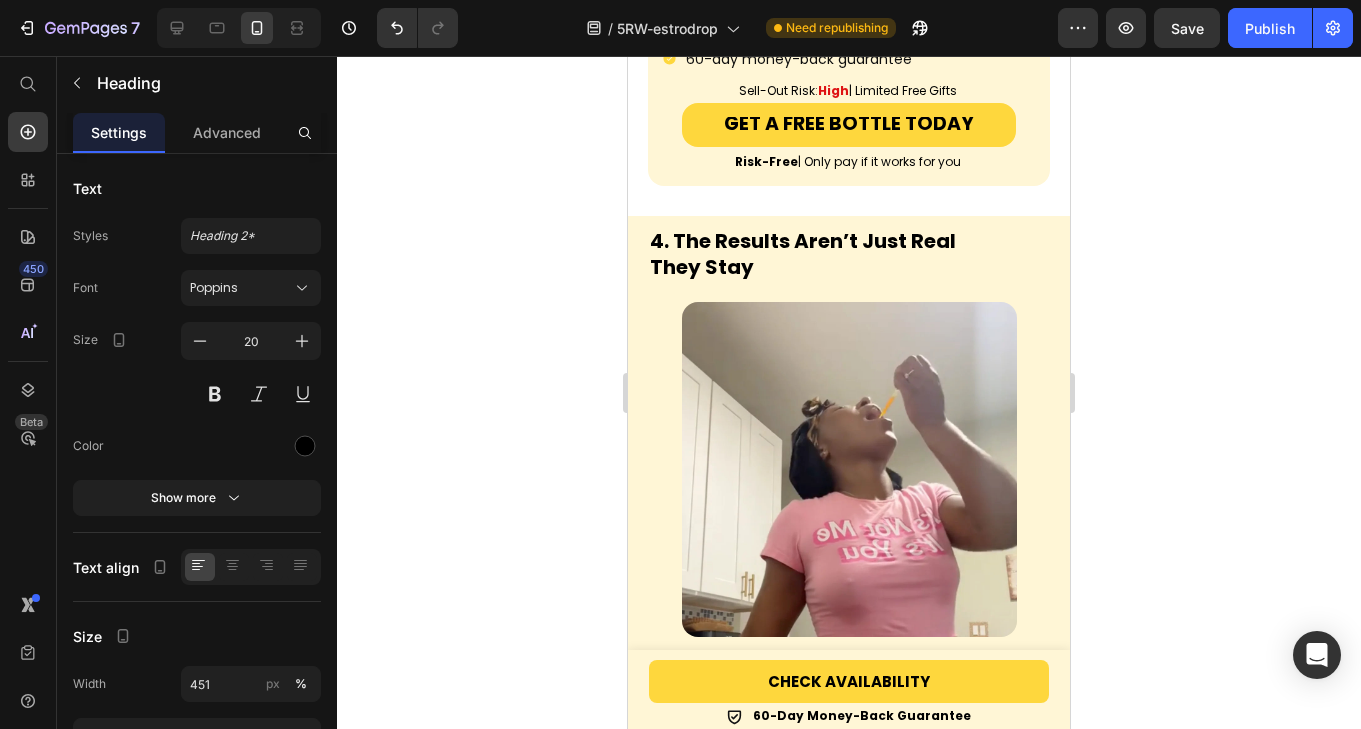 scroll, scrollTop: 3575, scrollLeft: 0, axis: vertical 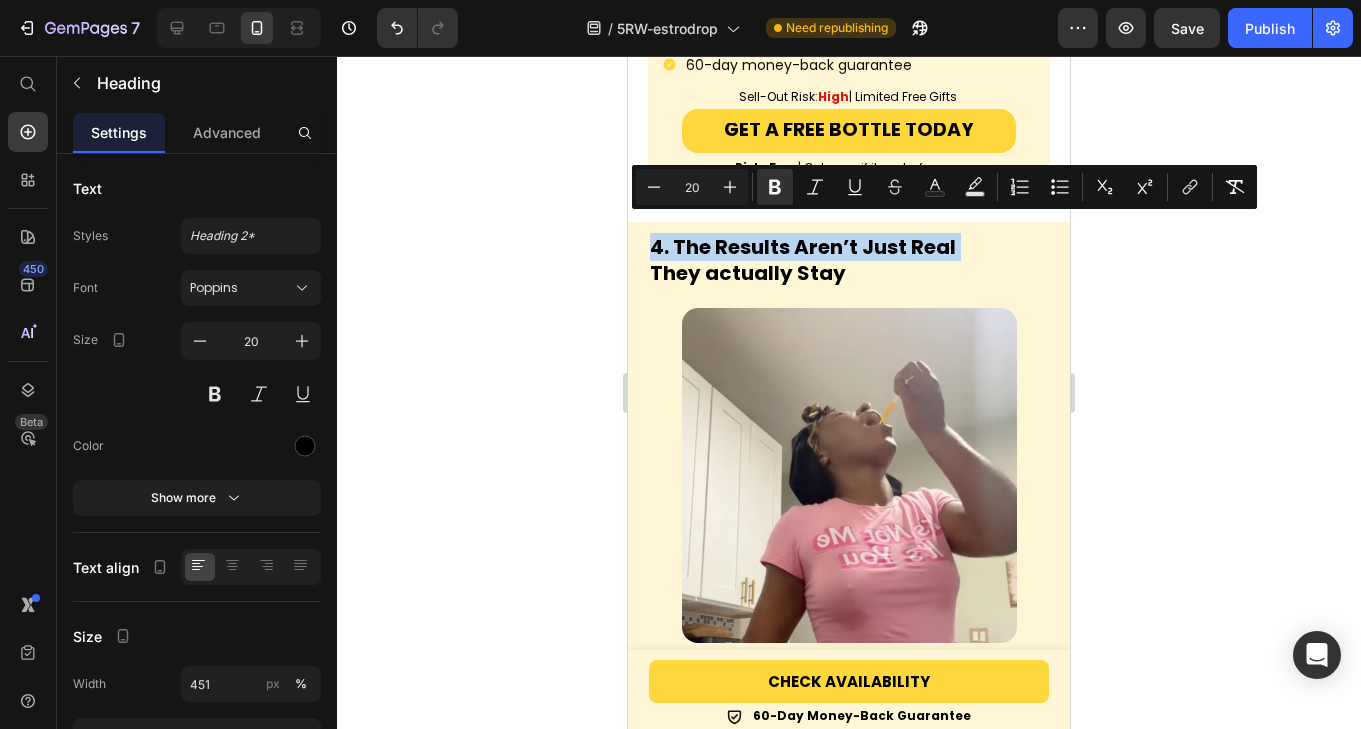 copy on "4. The Results Aren’t Just Real" 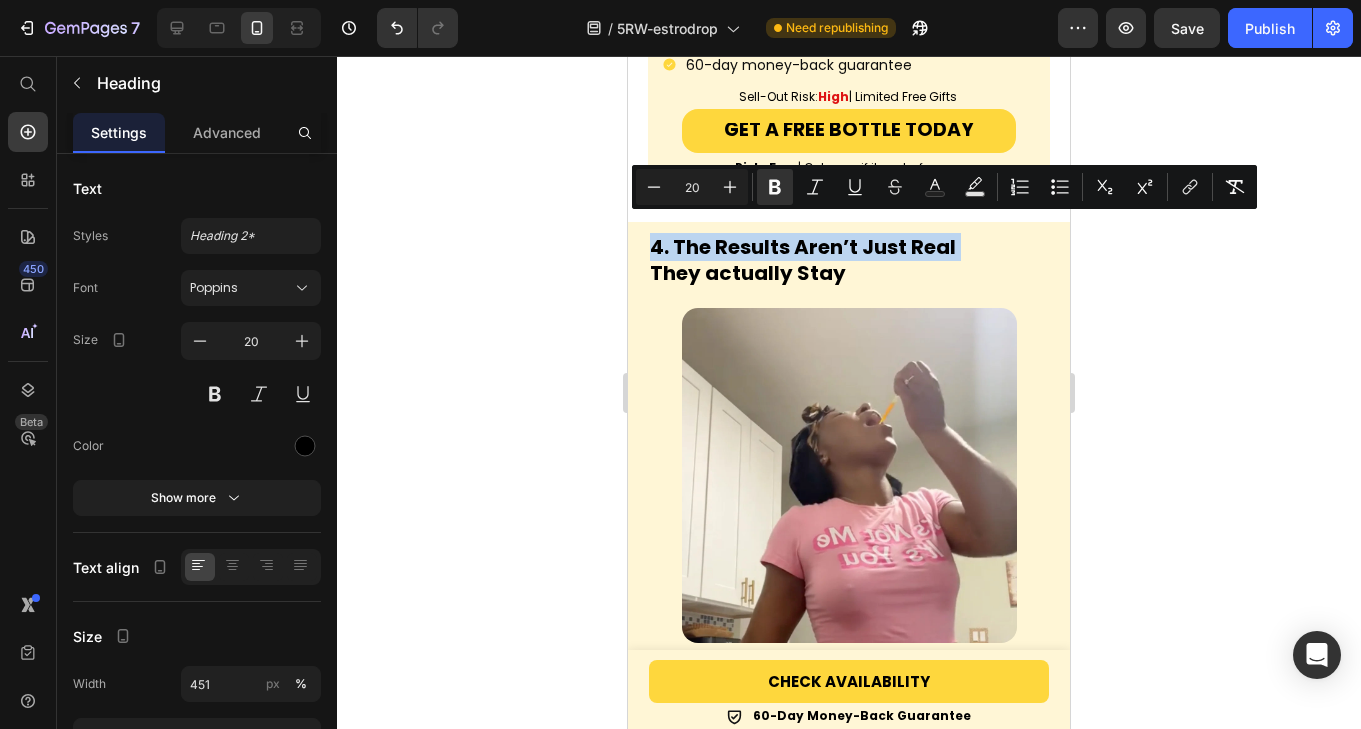 drag, startPoint x: 1887, startPoint y: 294, endPoint x: 802, endPoint y: 265, distance: 1085.3875 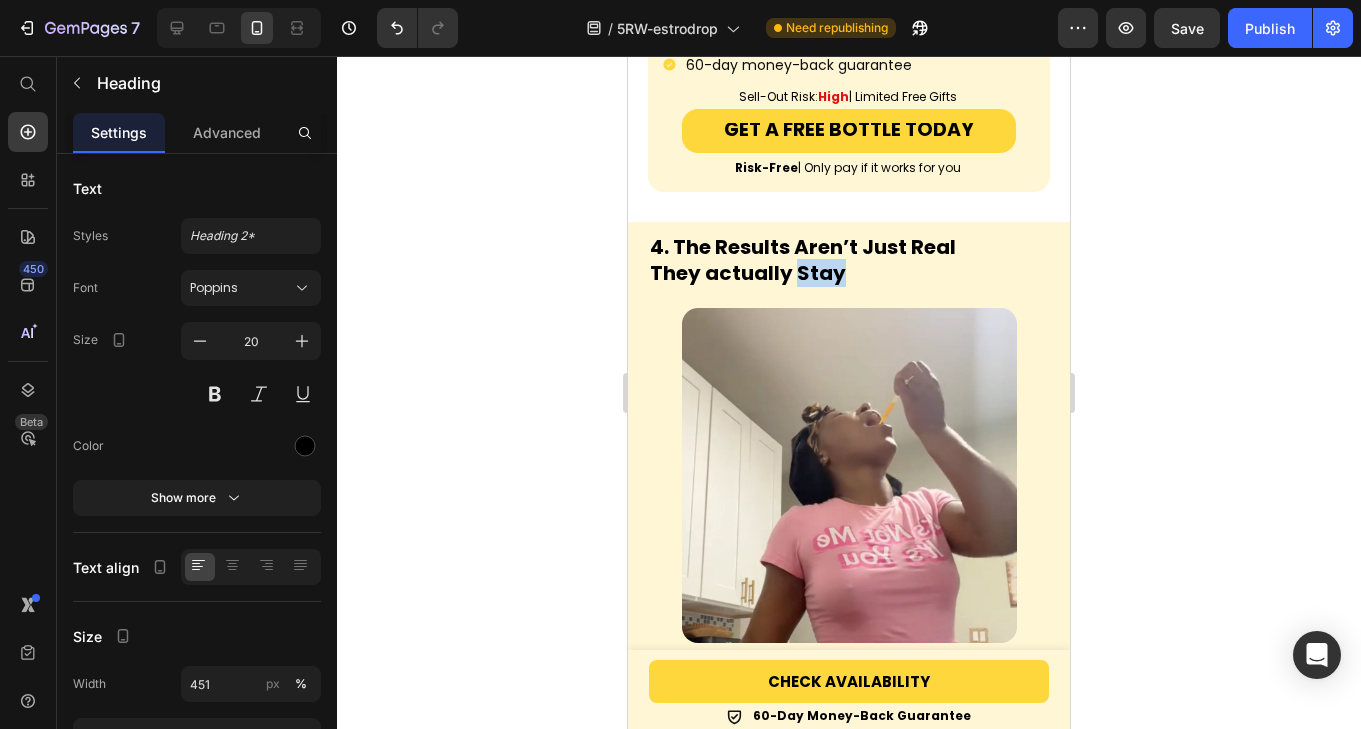 click on "They actually Stay" at bounding box center (748, 273) 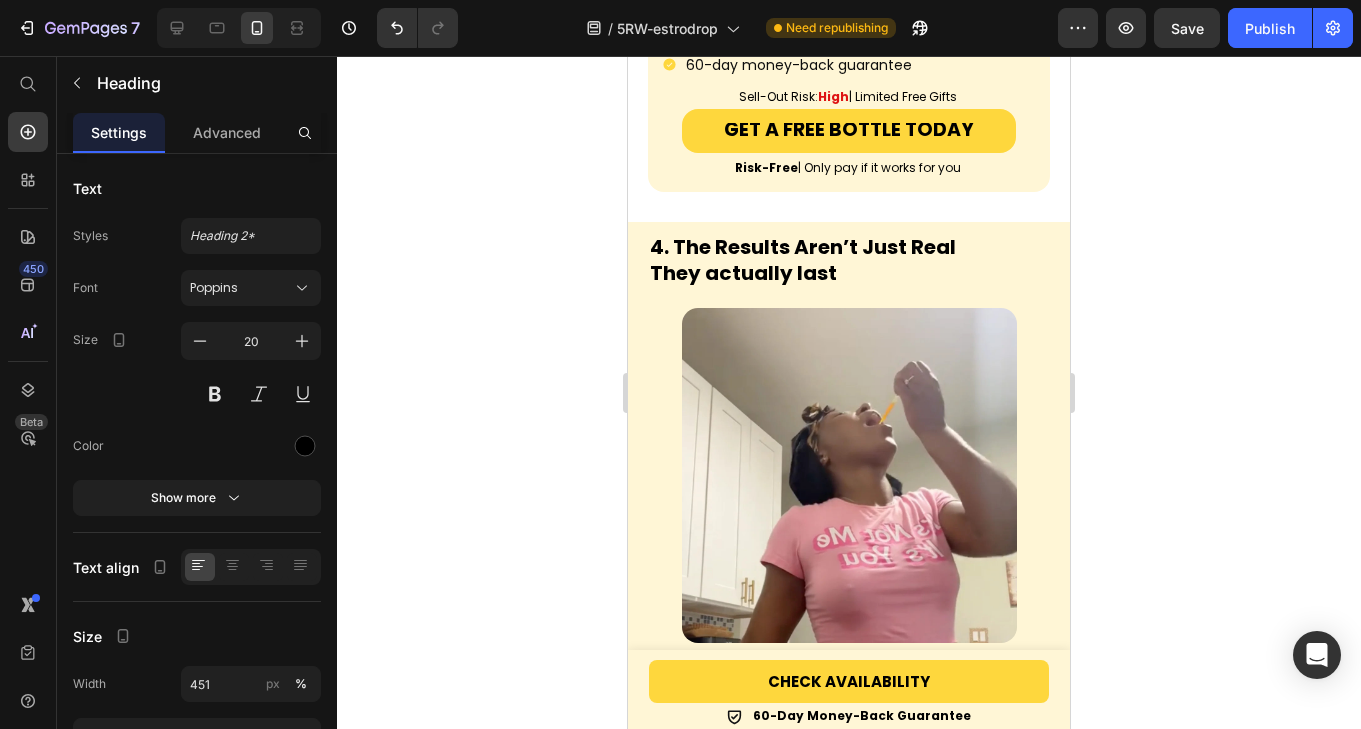 click 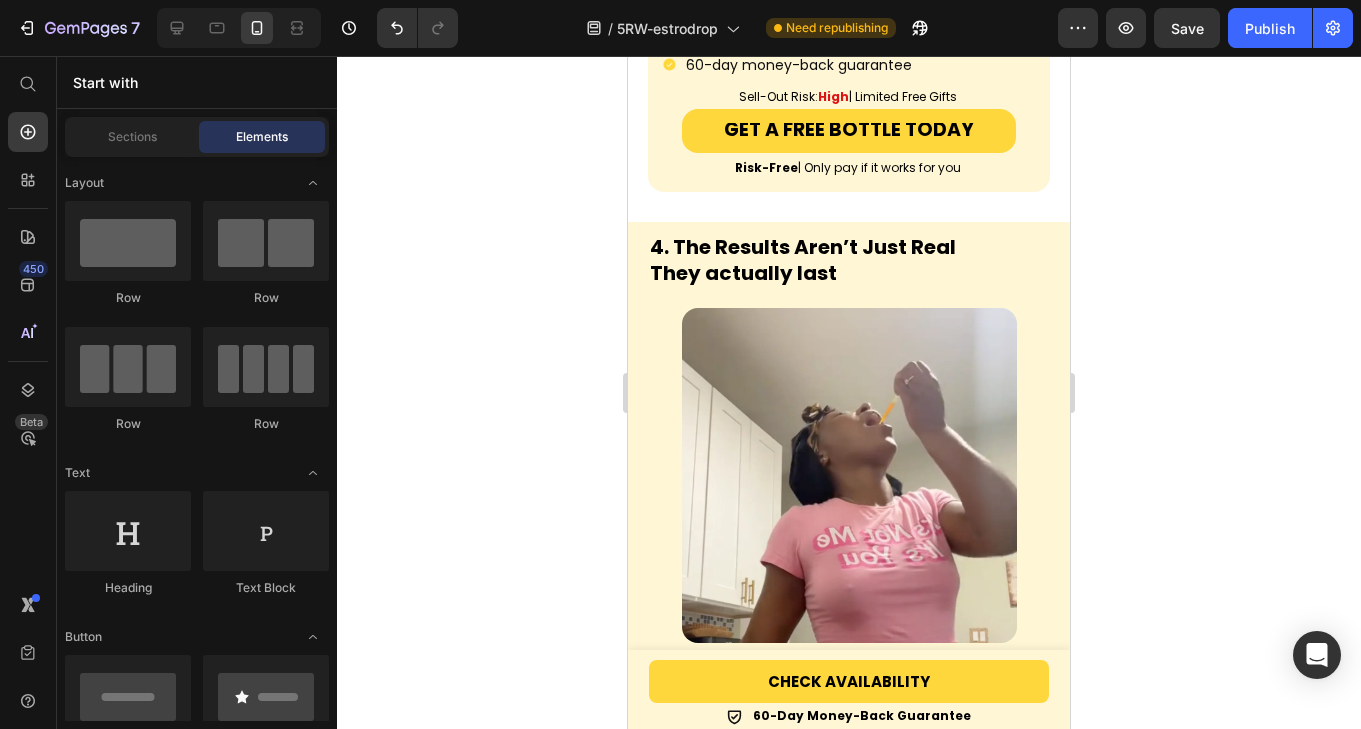 drag, startPoint x: 821, startPoint y: 261, endPoint x: 714, endPoint y: 253, distance: 107.298645 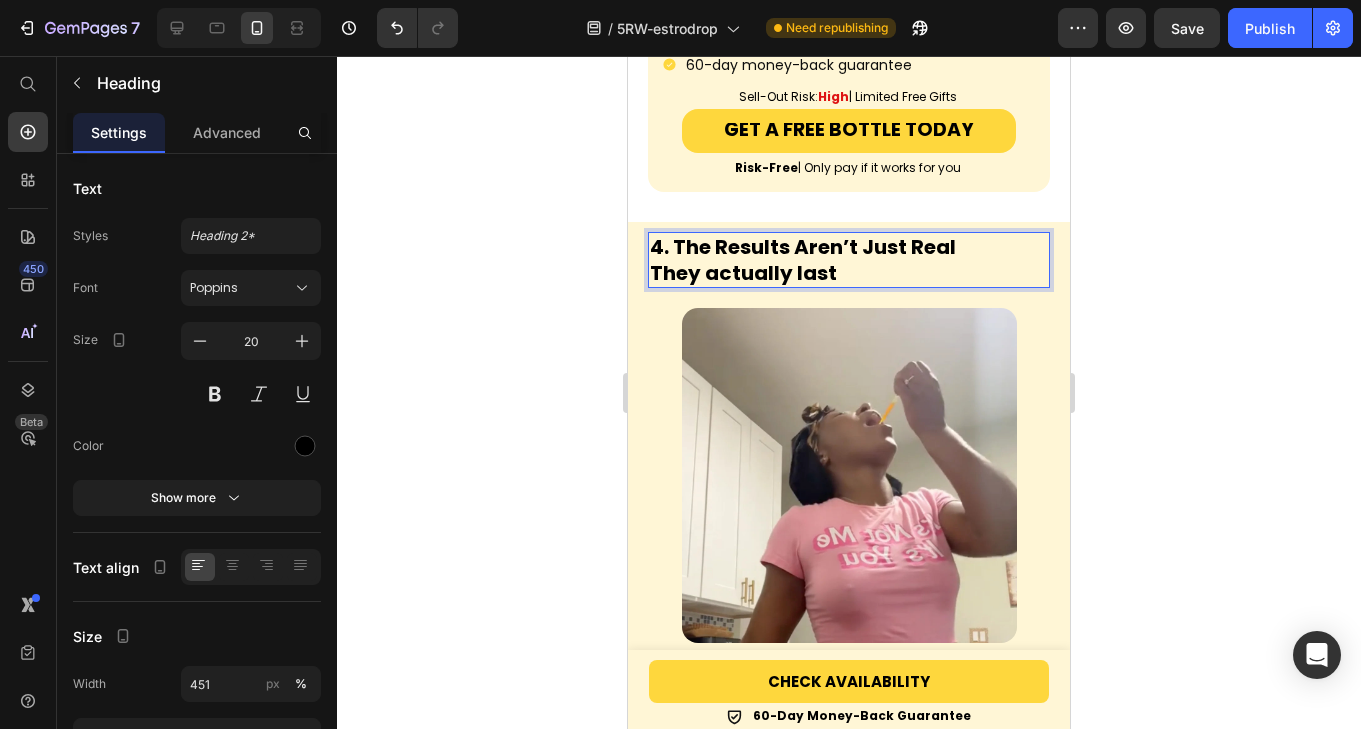 click on "They actually last" at bounding box center [743, 273] 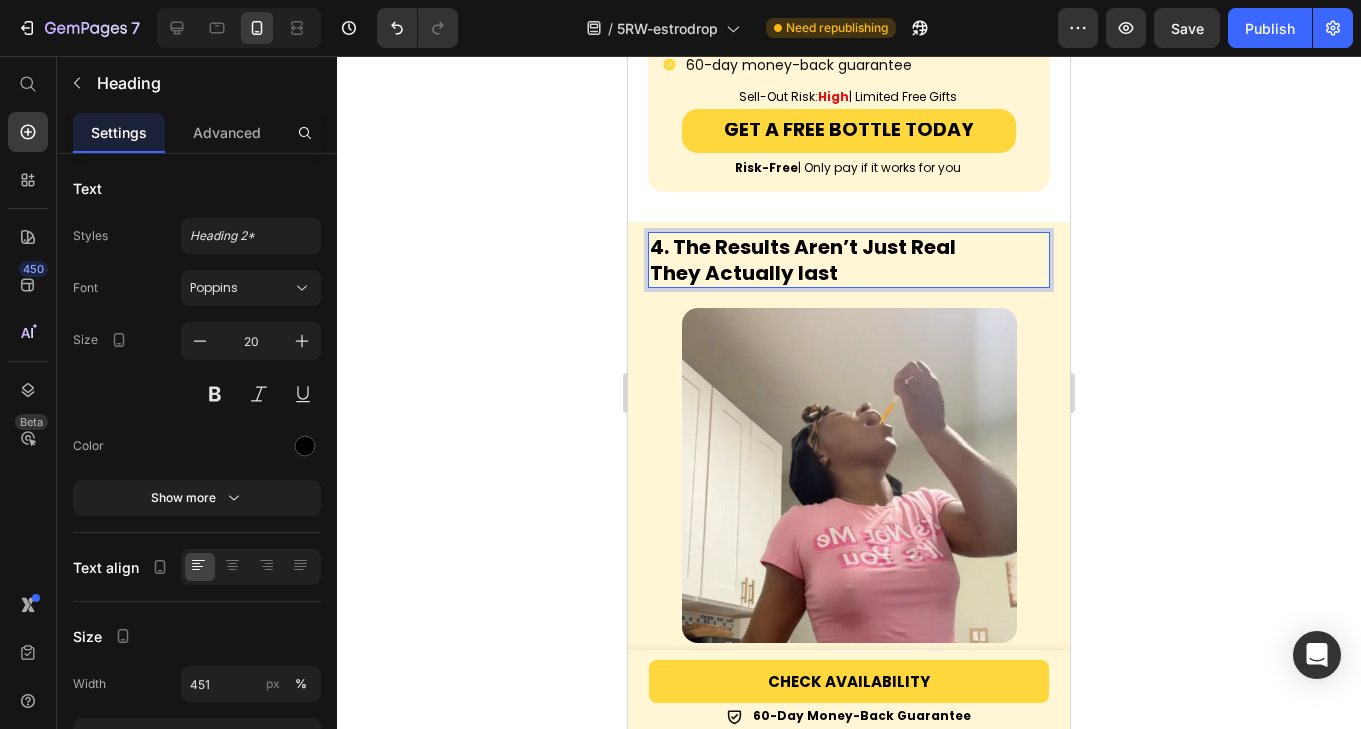click on "They Actually last" at bounding box center (744, 273) 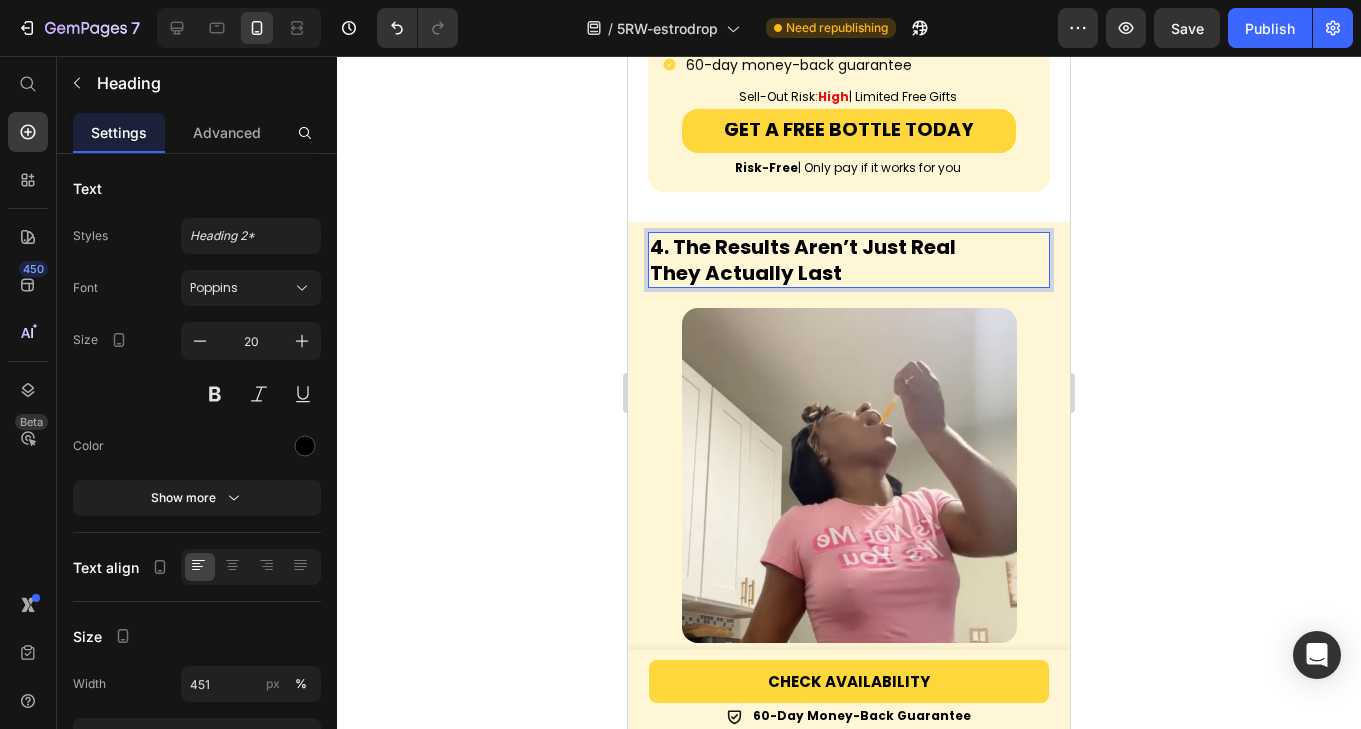 drag, startPoint x: 86, startPoint y: 205, endPoint x: 1092, endPoint y: 301, distance: 1010.5701 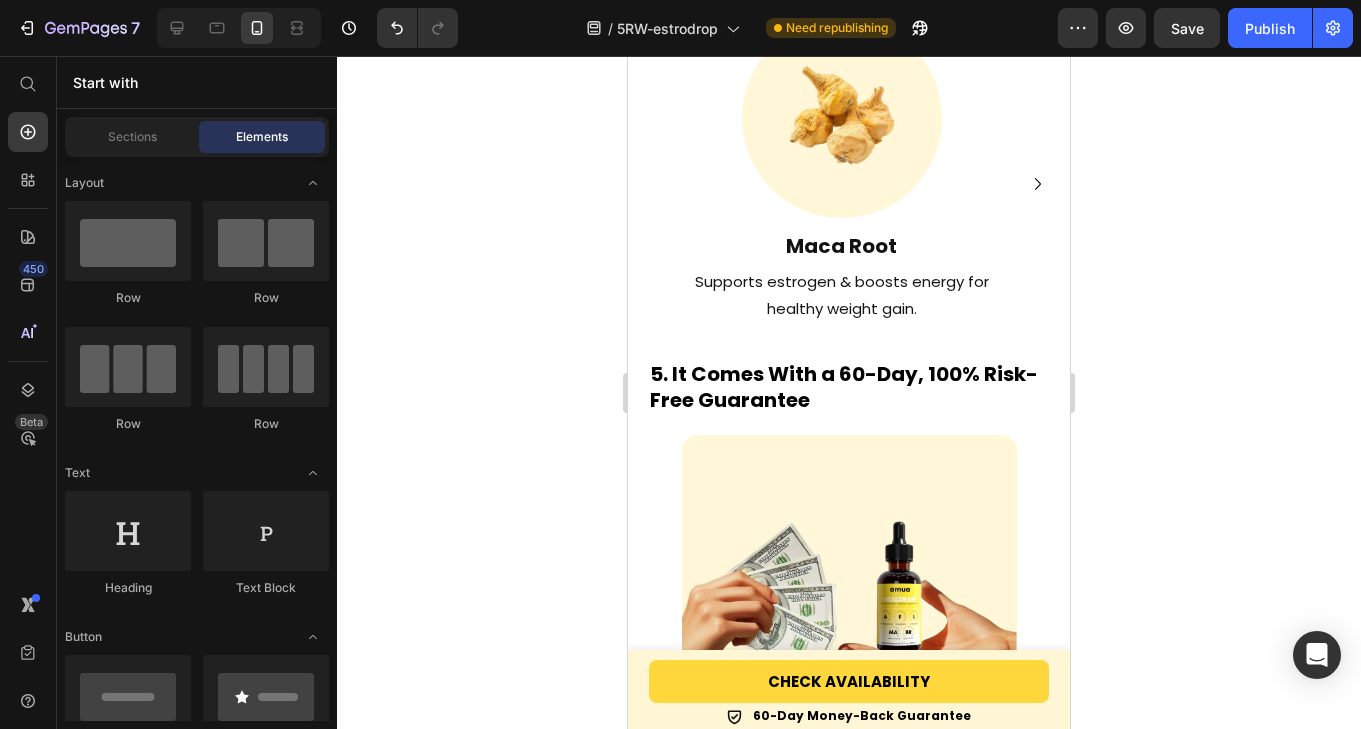 scroll, scrollTop: 4505, scrollLeft: 0, axis: vertical 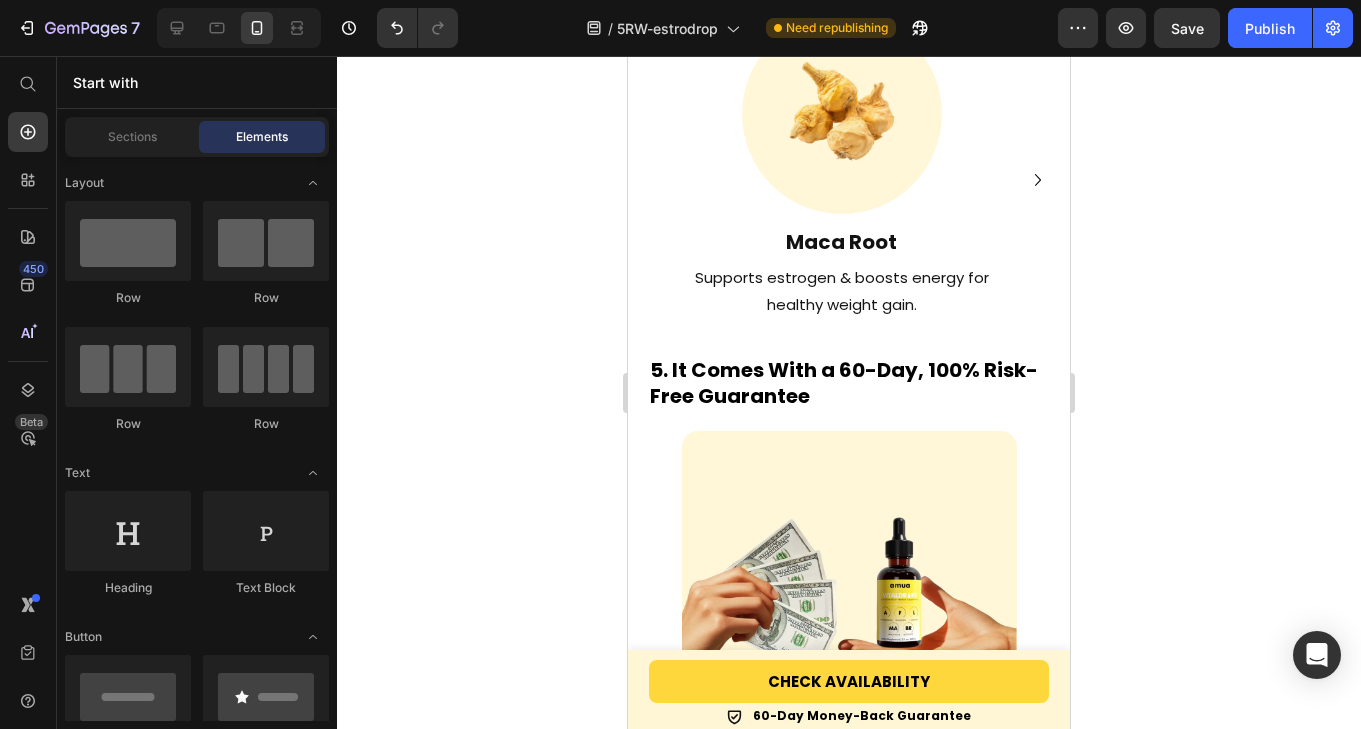 click on "Publish" at bounding box center (1270, 28) 